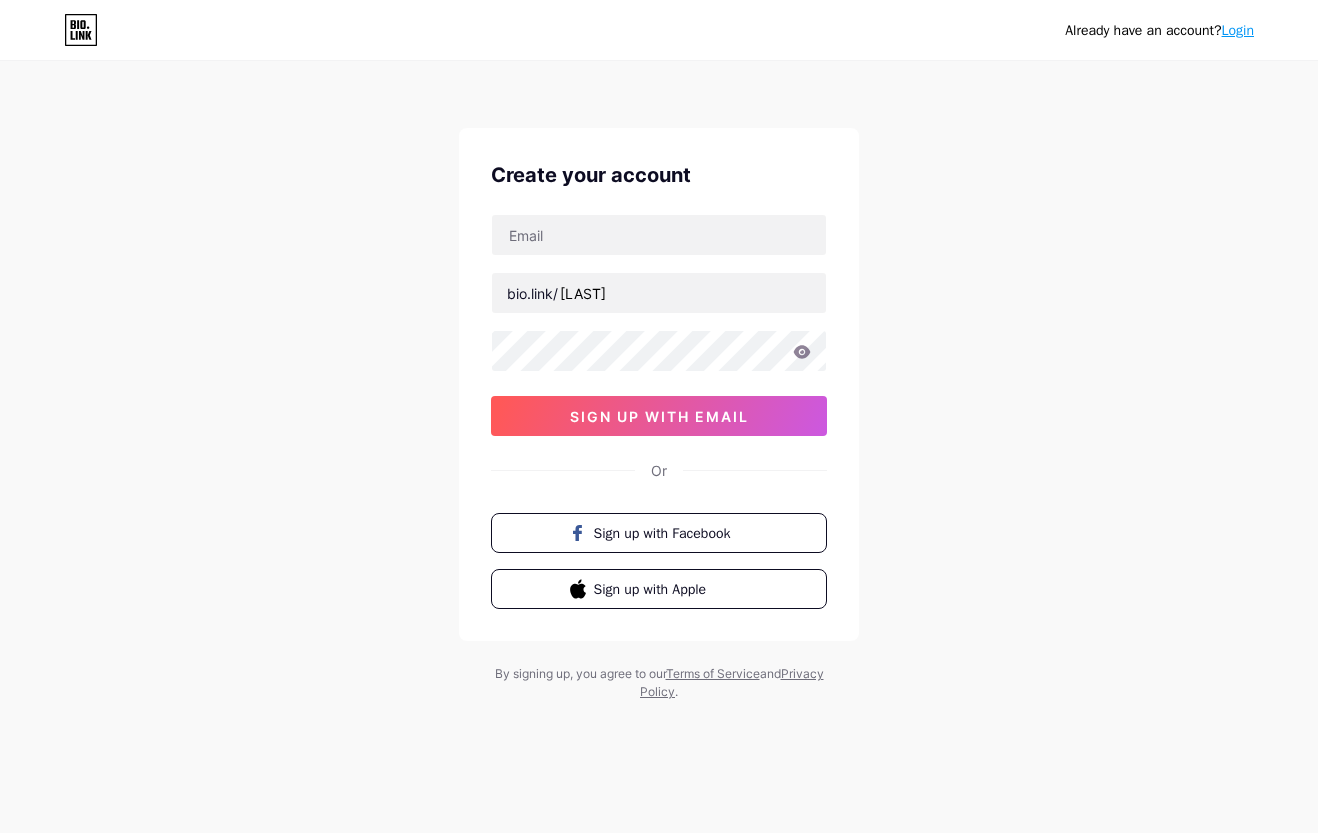 scroll, scrollTop: 0, scrollLeft: 0, axis: both 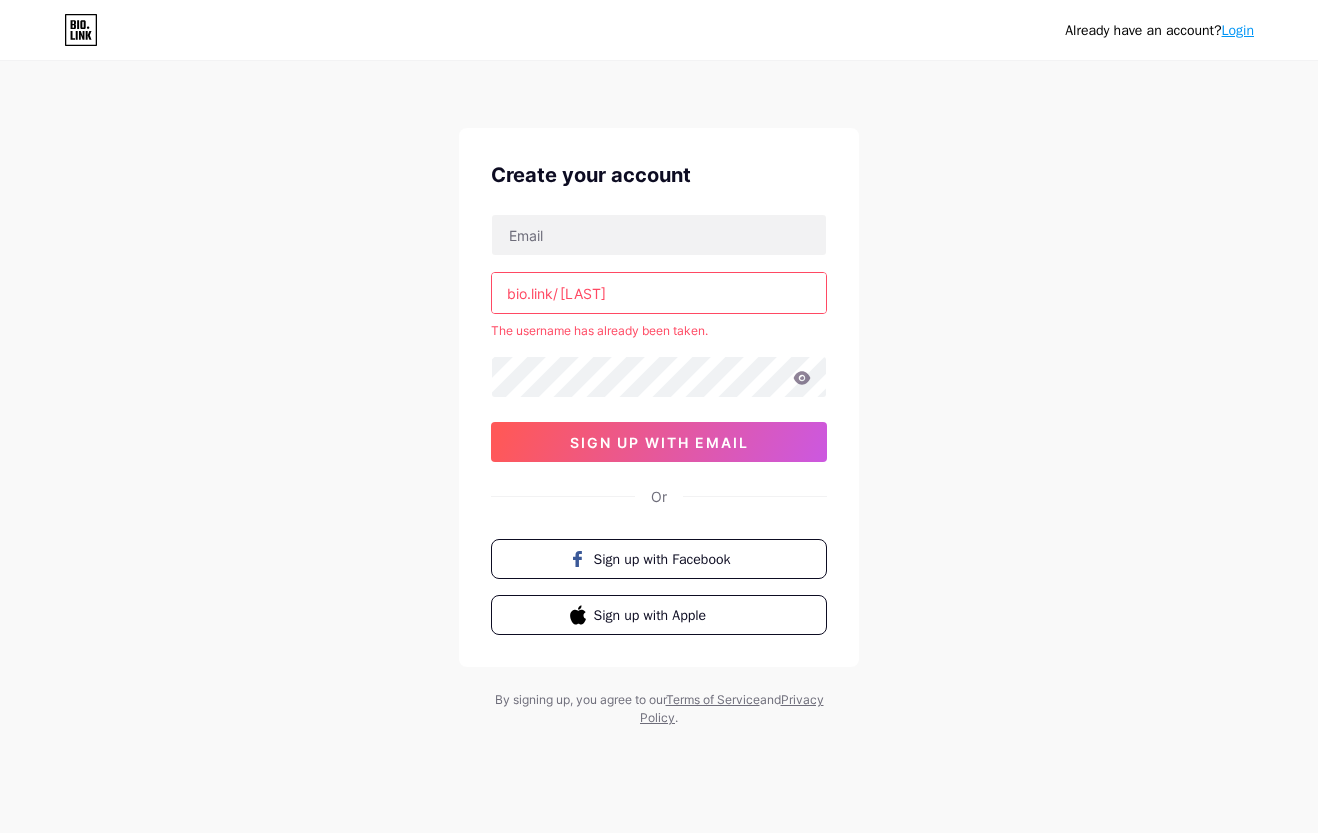 click on "[LAST]" at bounding box center [659, 293] 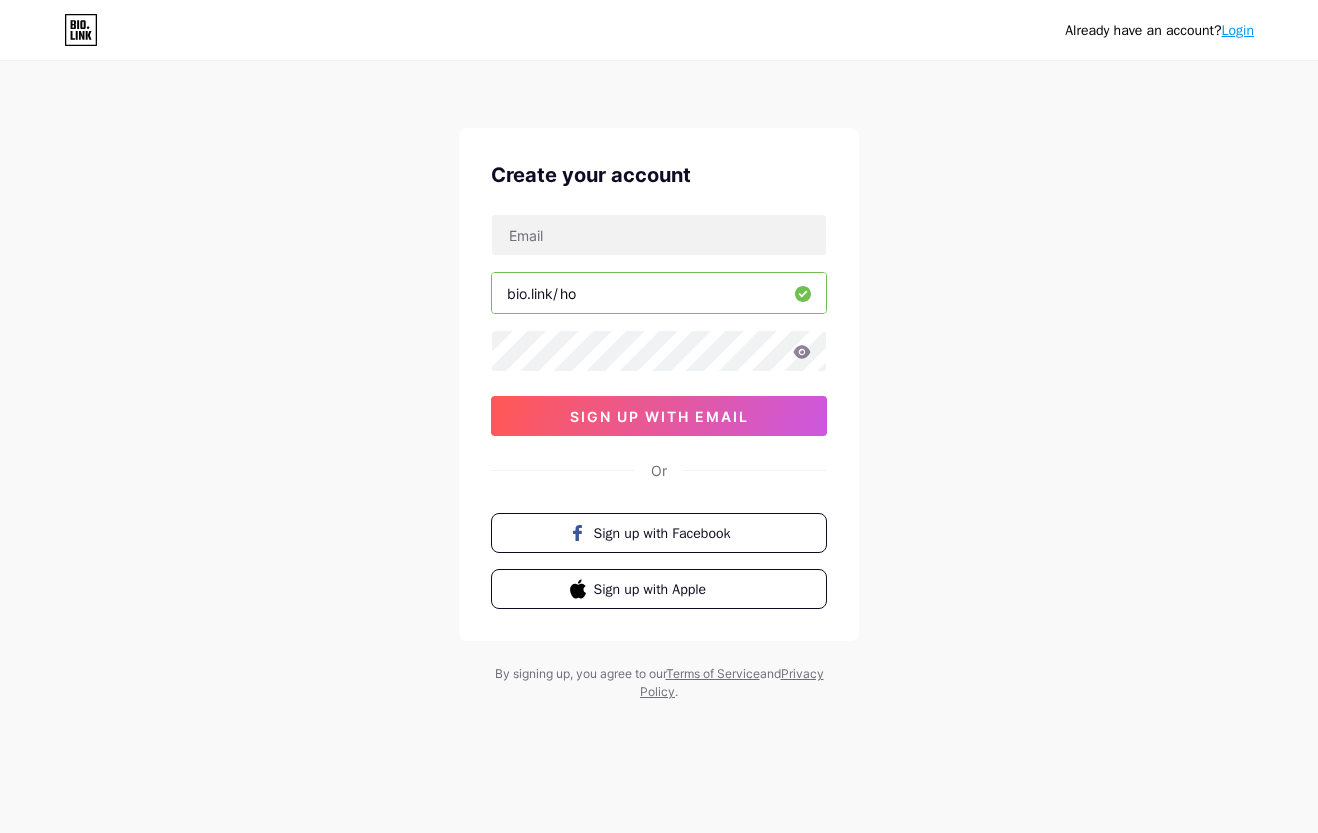 type on "h" 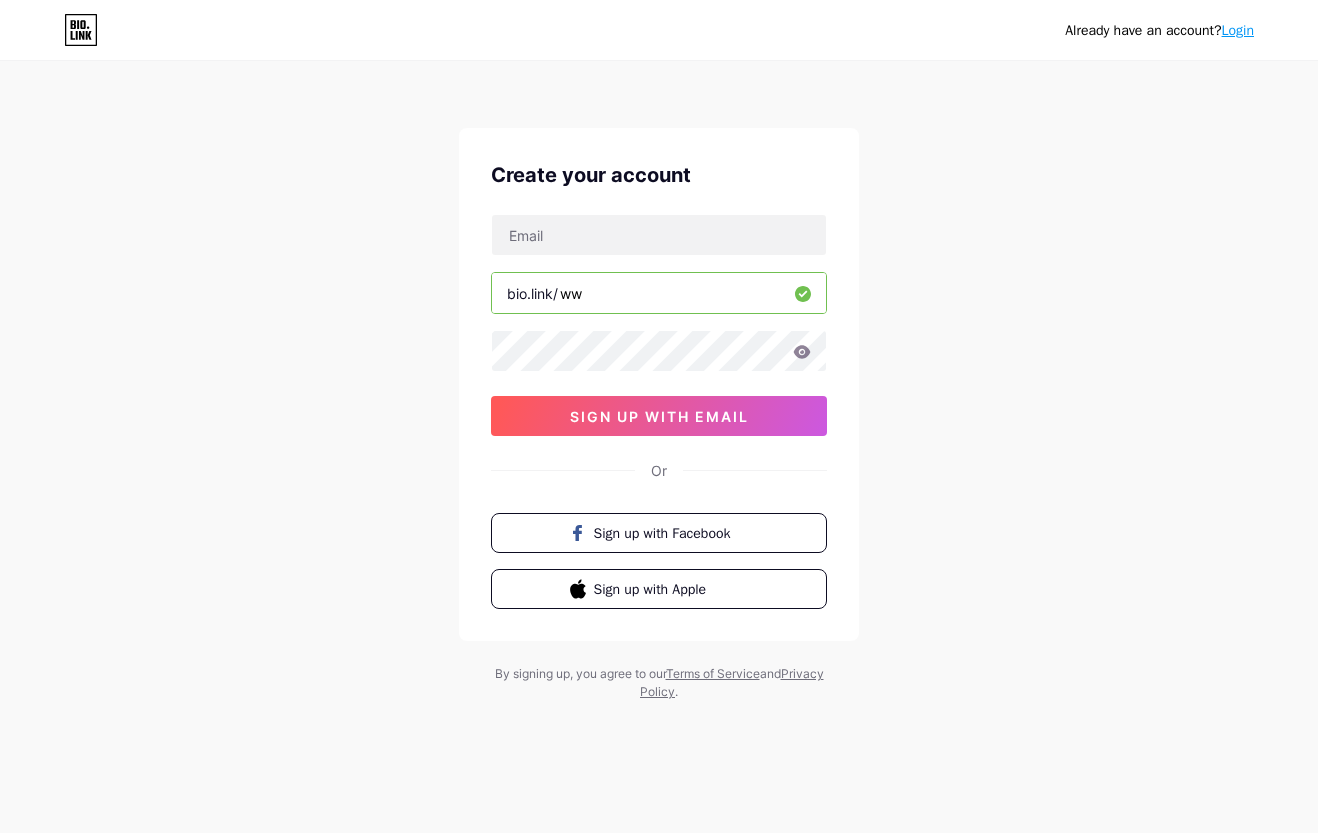 type on "w" 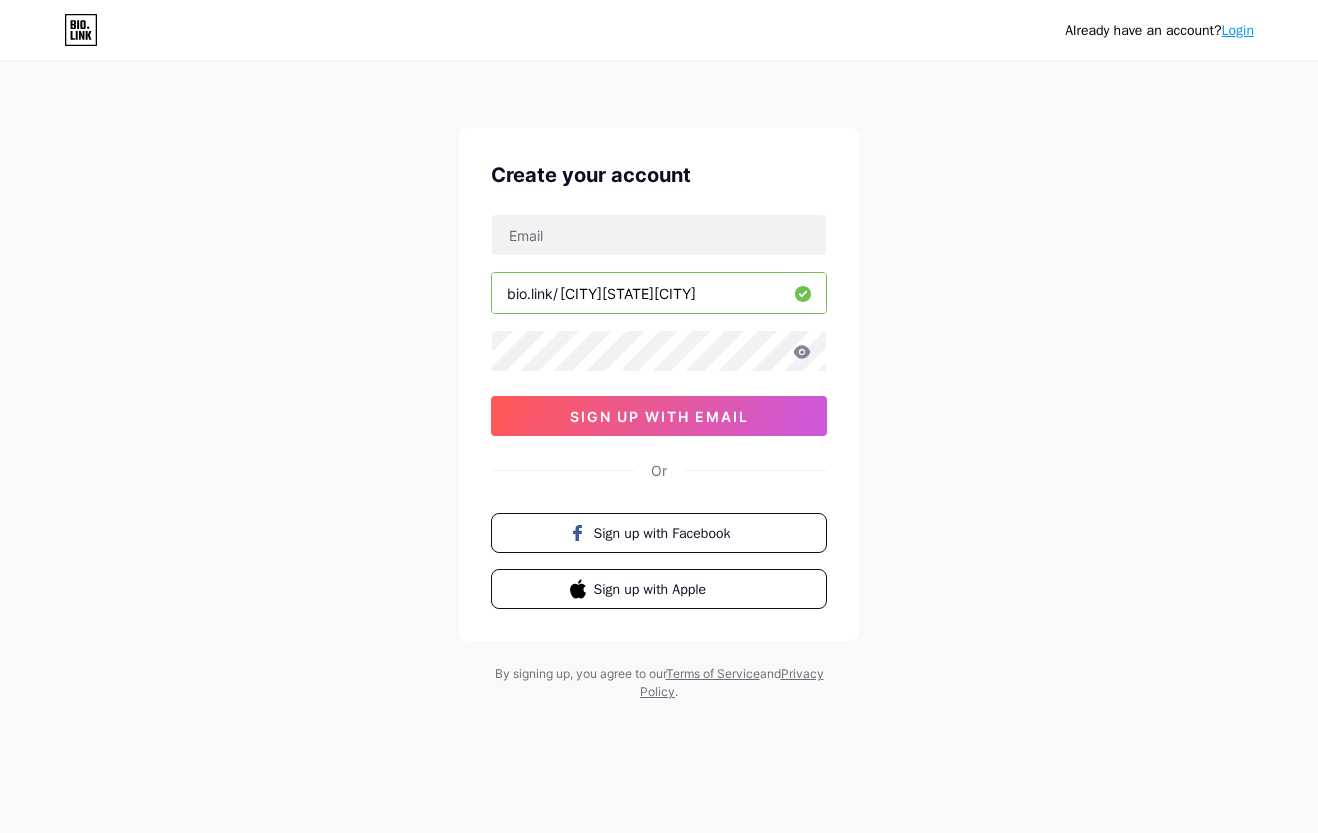 type on "[CITY][STATE][CITY]" 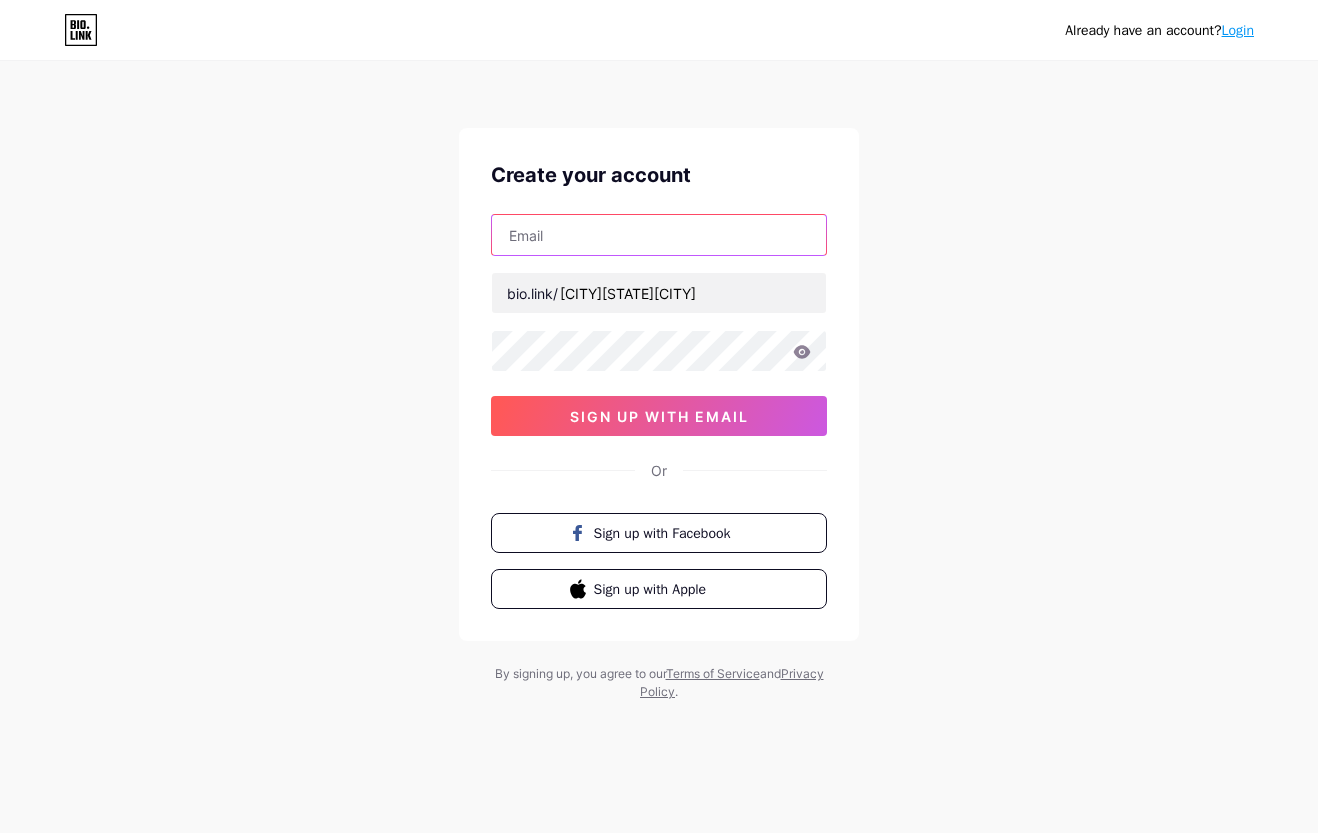 click at bounding box center (659, 235) 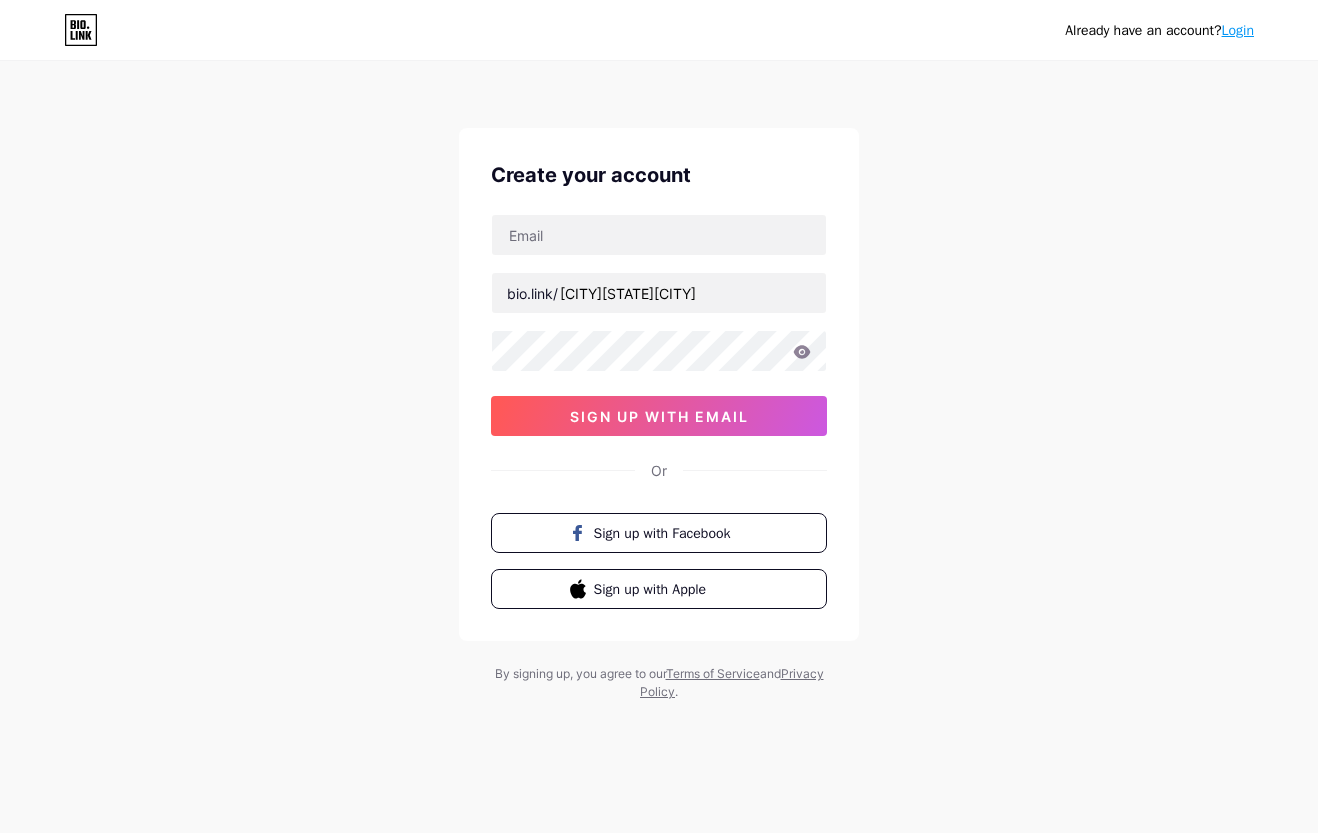 click on "Already have an account?  Login" at bounding box center [659, 30] 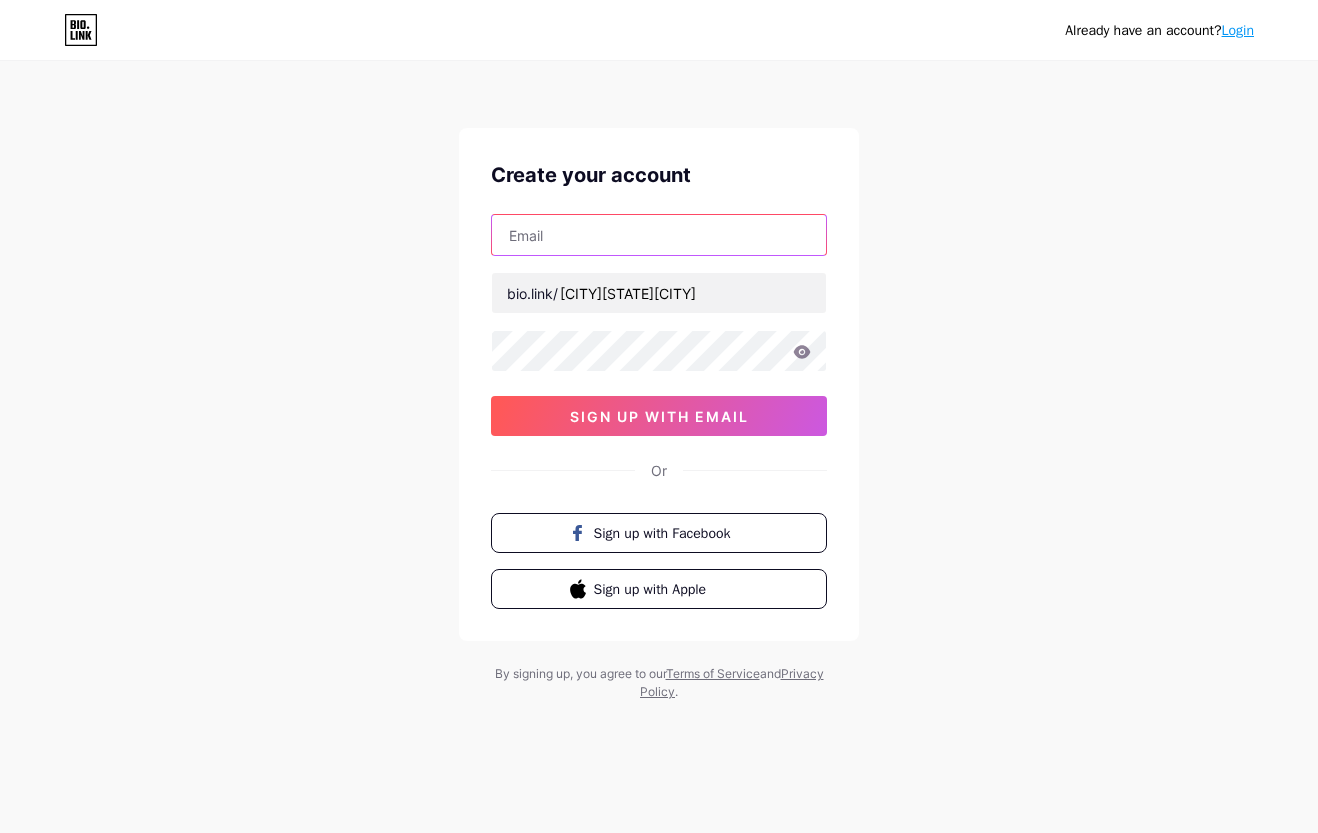 click at bounding box center (659, 235) 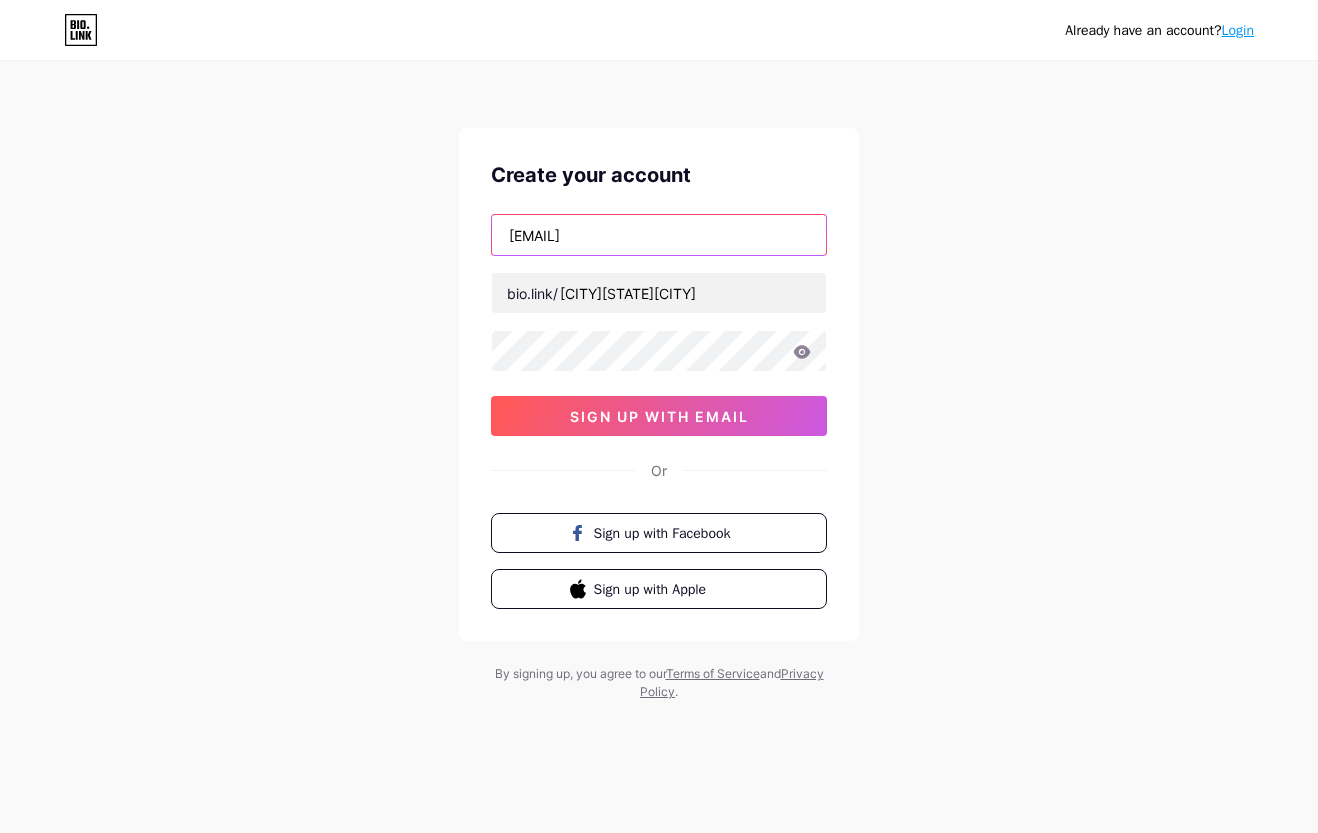 type on "[EMAIL]" 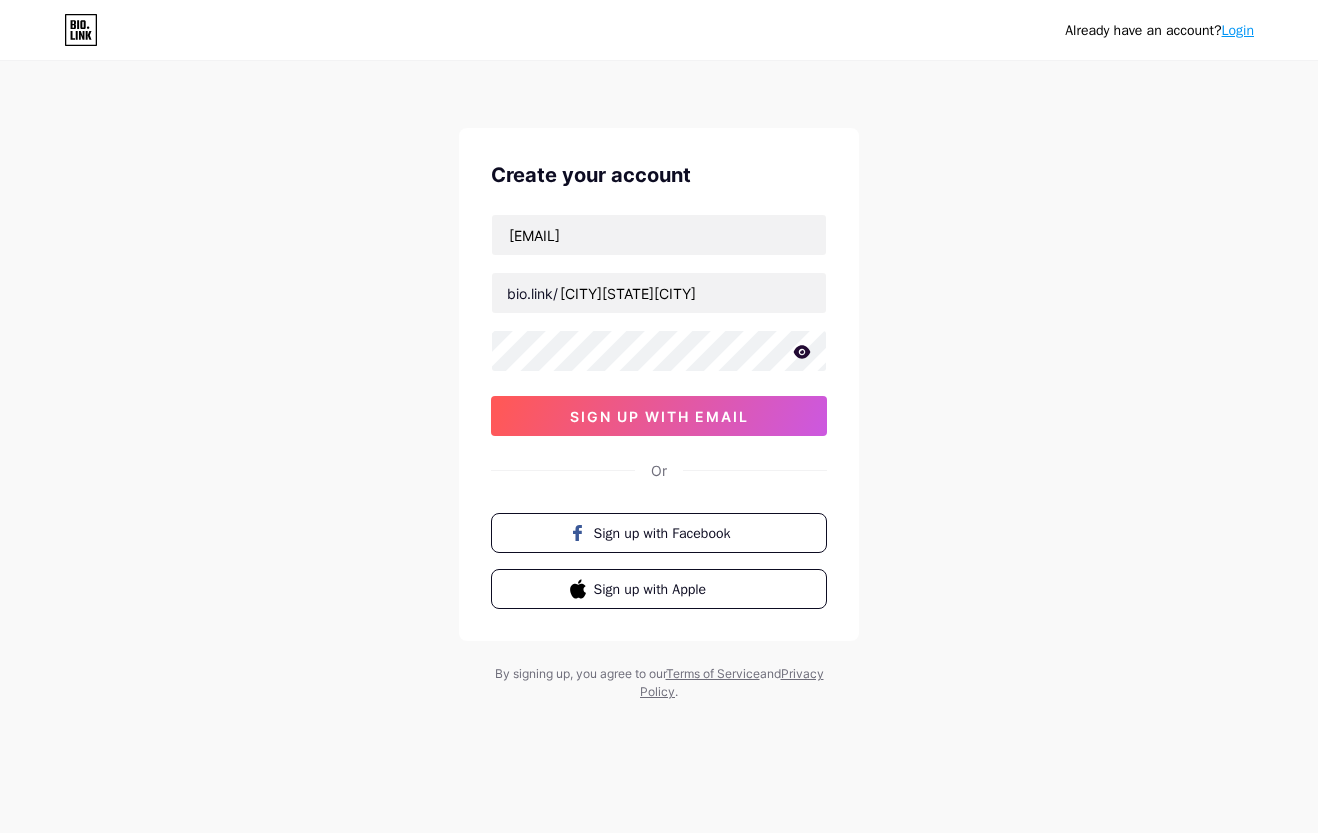 click 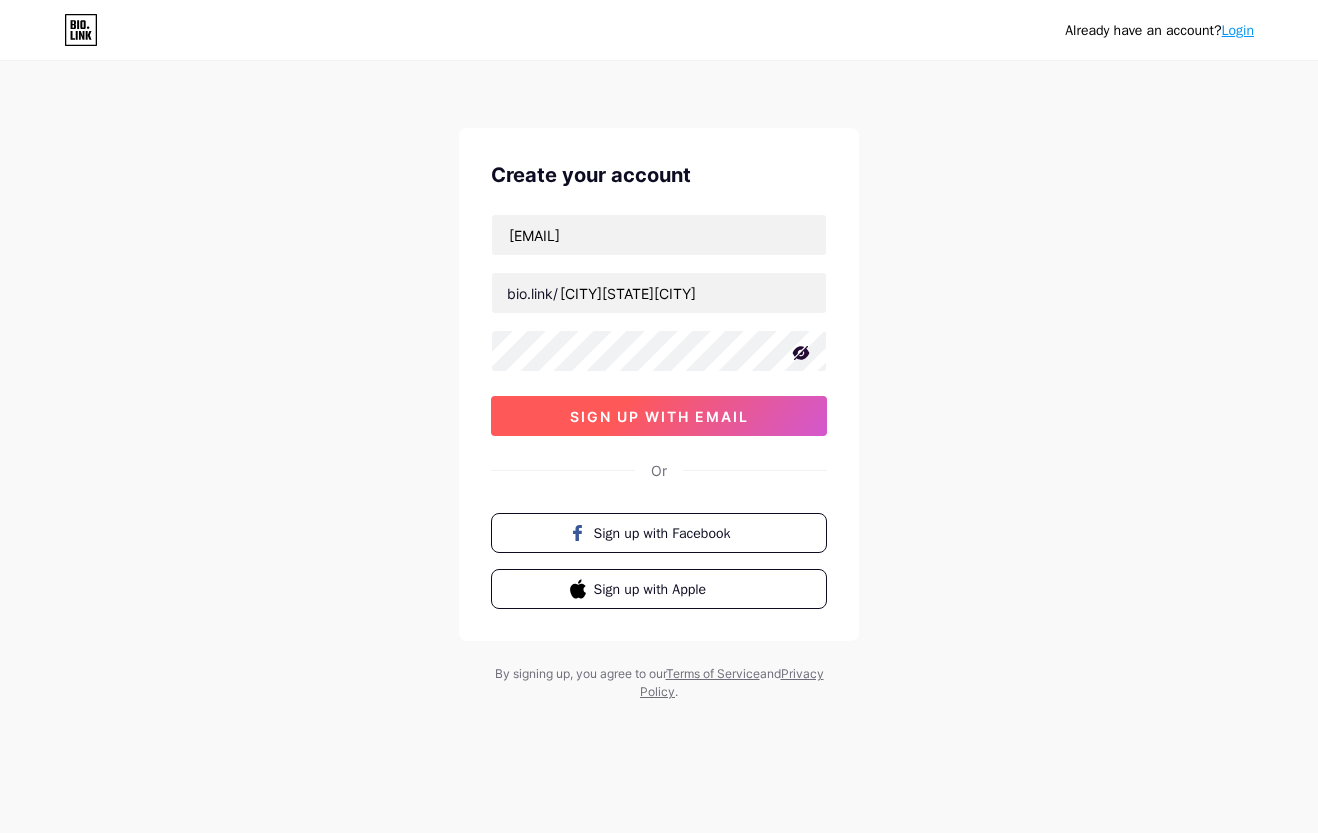 click on "sign up with email" at bounding box center (659, 416) 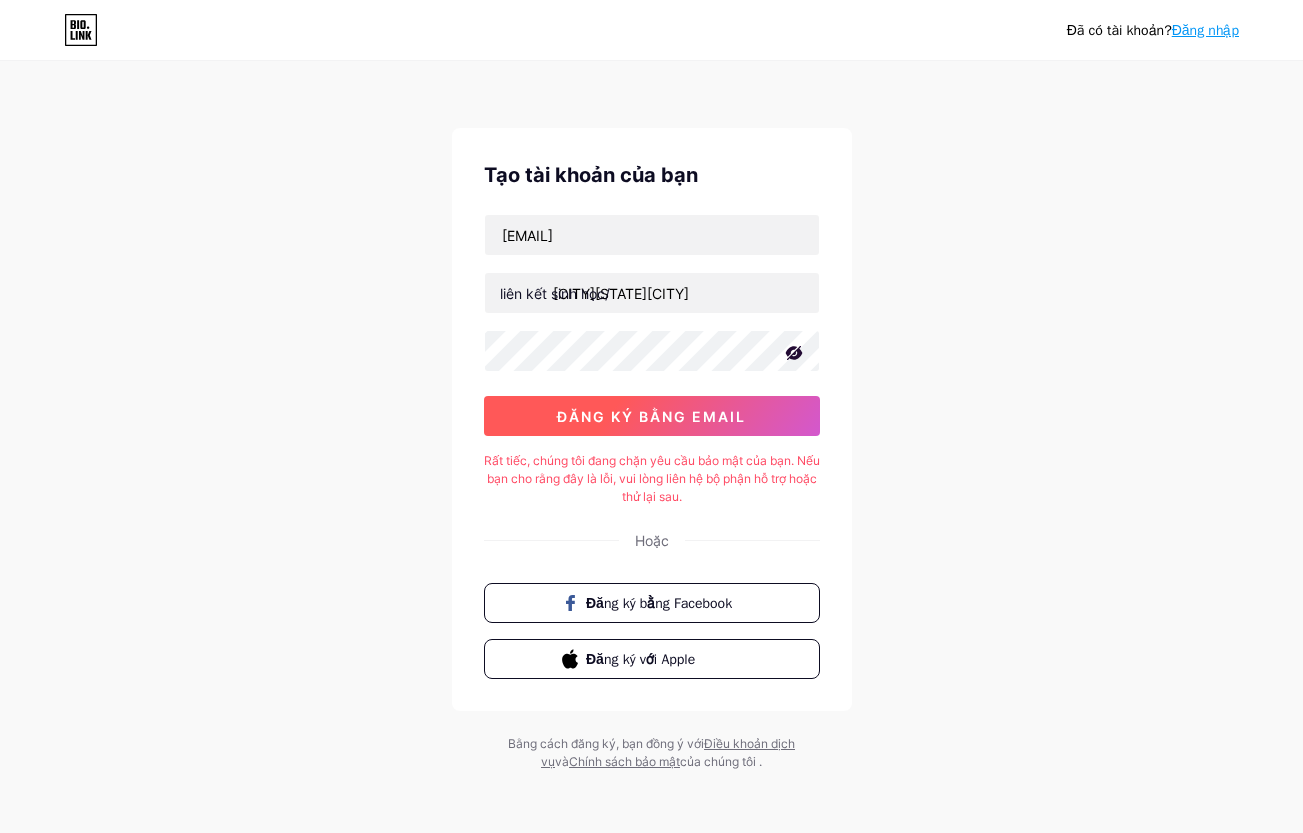 click on "đăng ký bằng email" at bounding box center (651, 416) 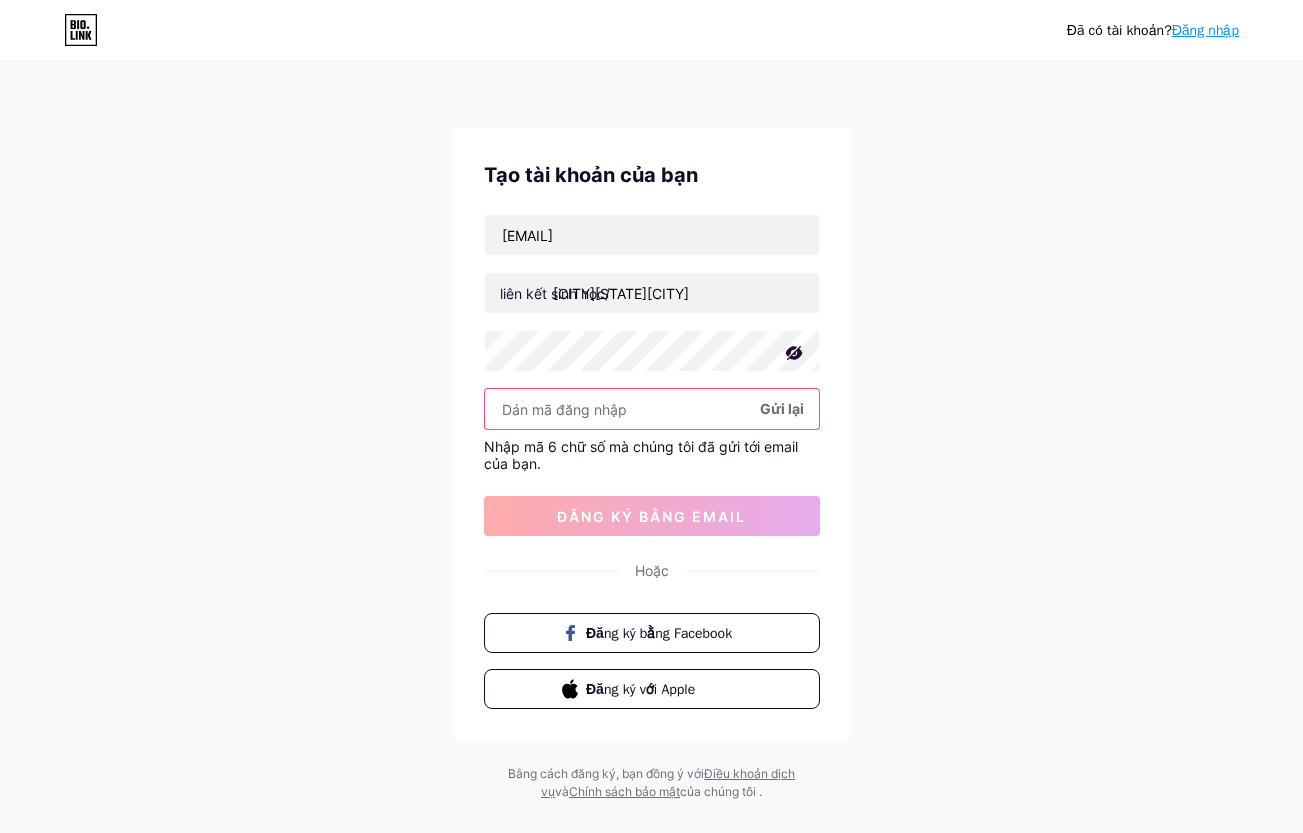 click at bounding box center (652, 409) 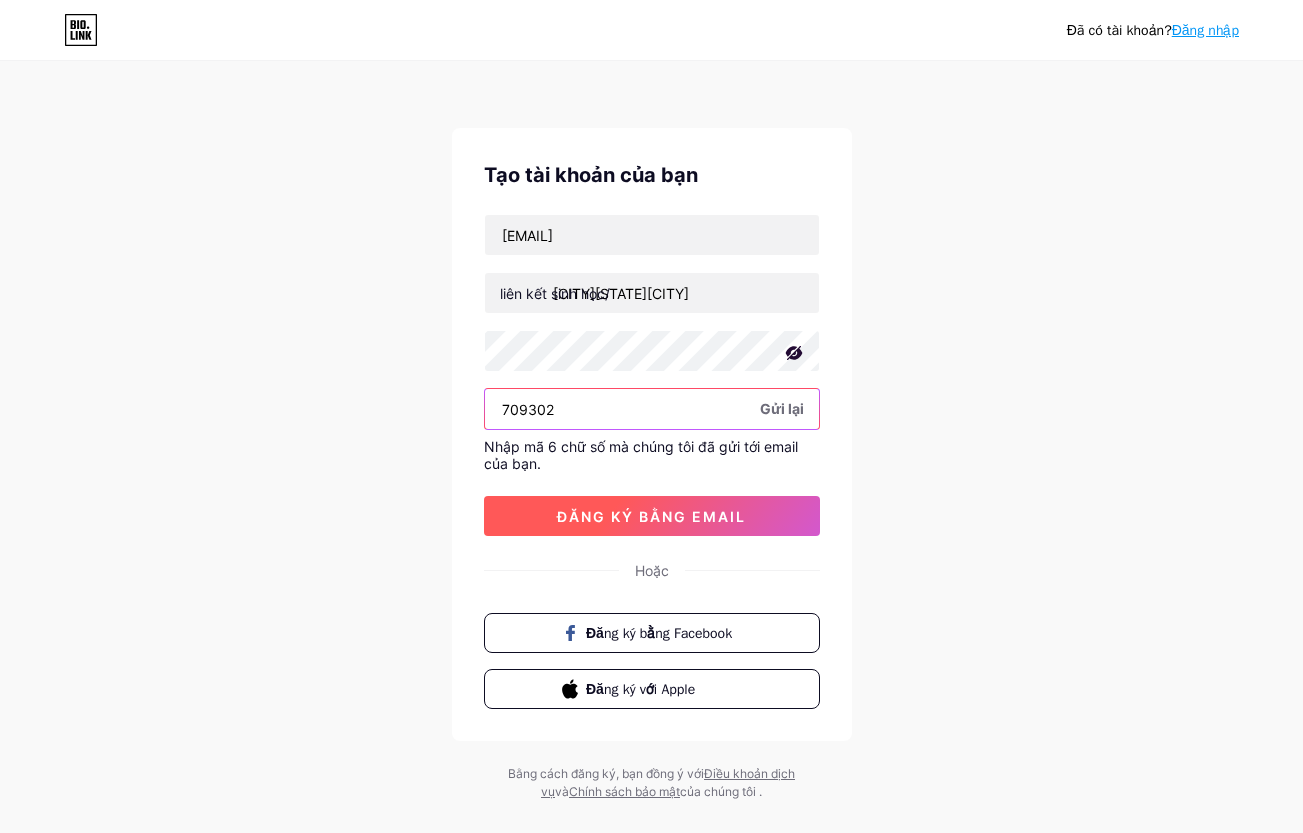 type on "709302" 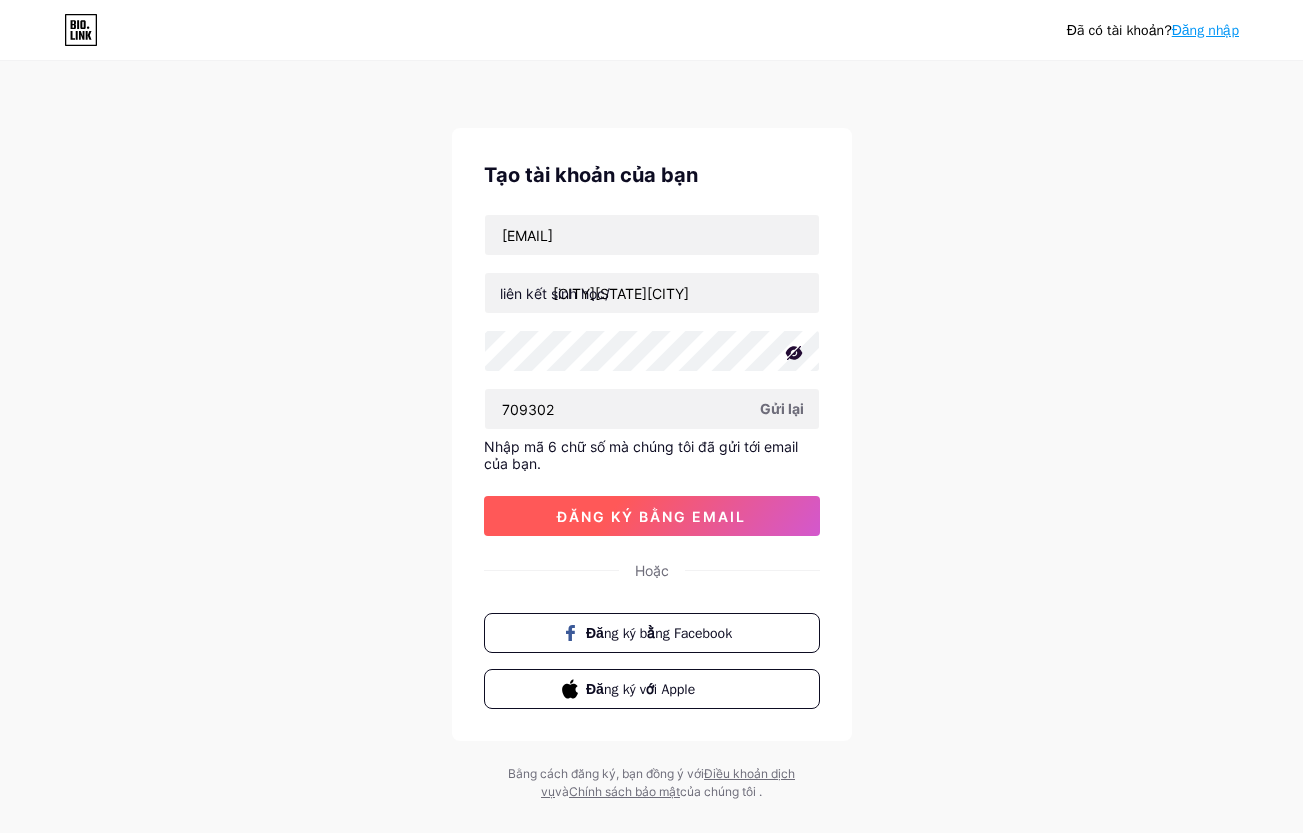 click on "đăng ký bằng email" at bounding box center [651, 516] 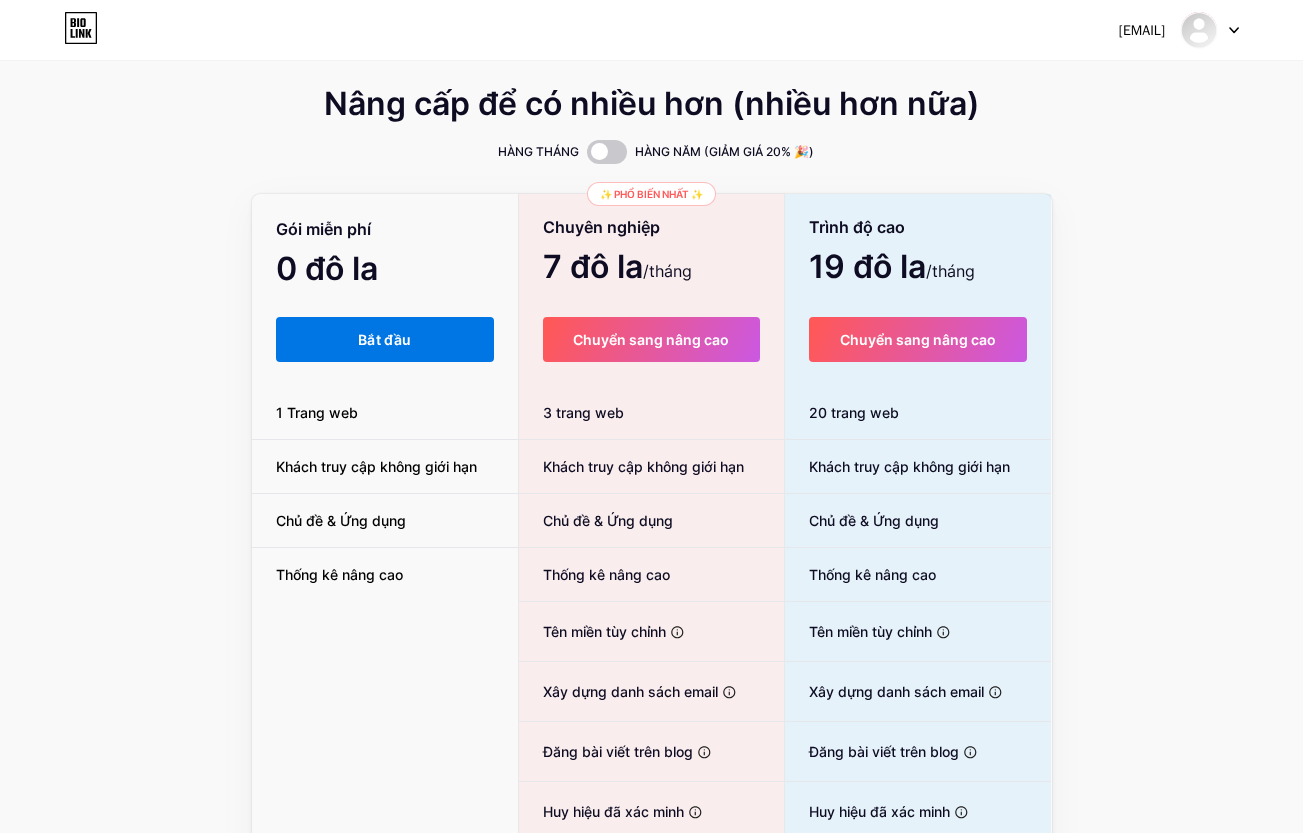 click on "Bắt đầu" at bounding box center (385, 339) 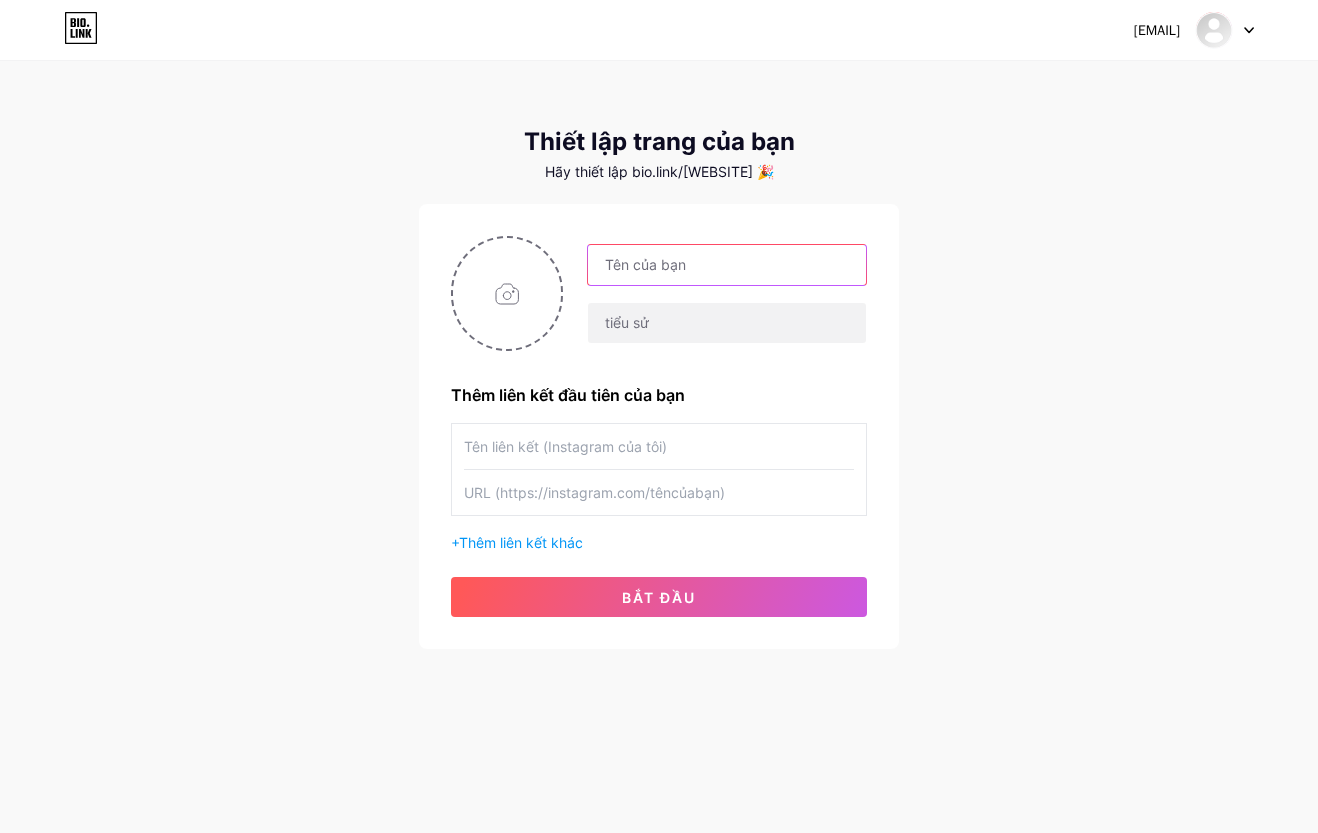 click at bounding box center (727, 265) 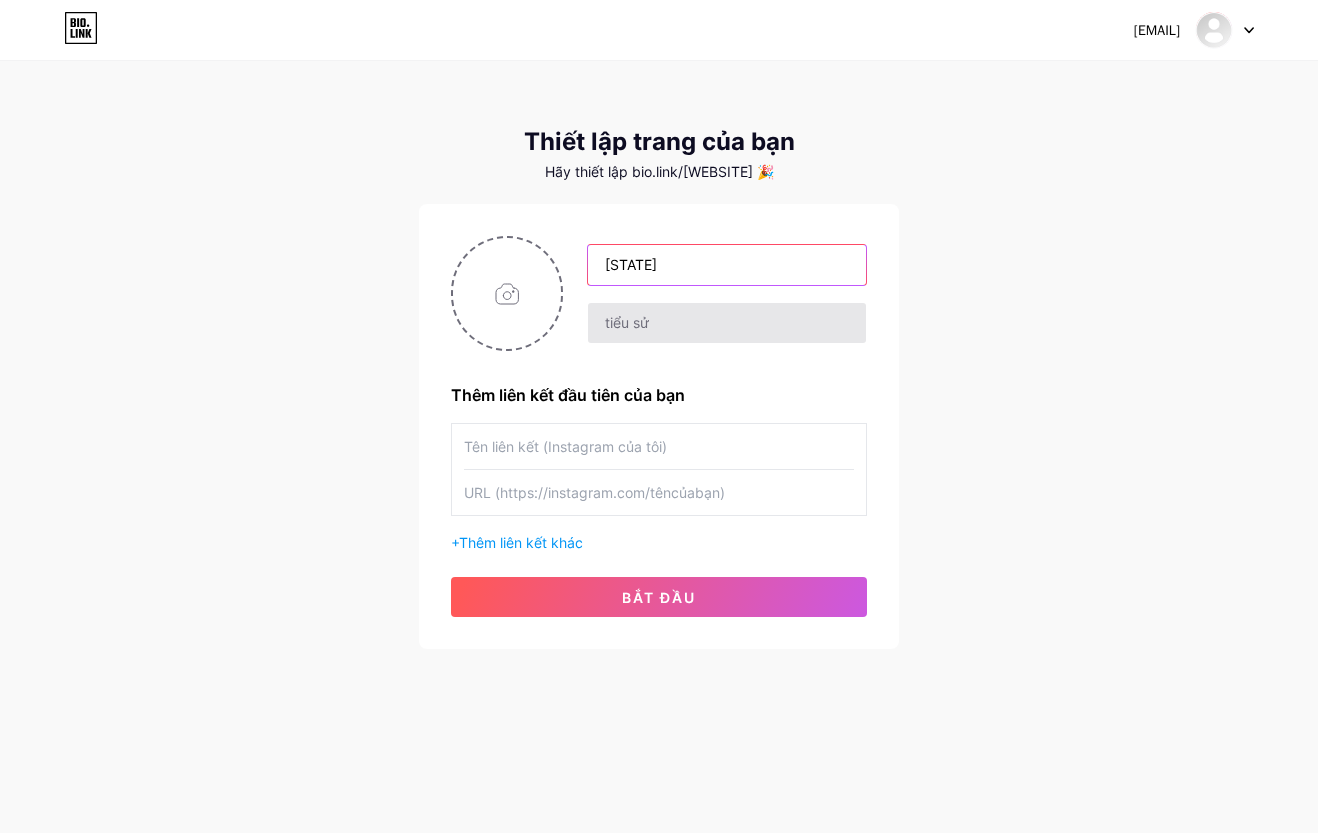 type on "WIND" 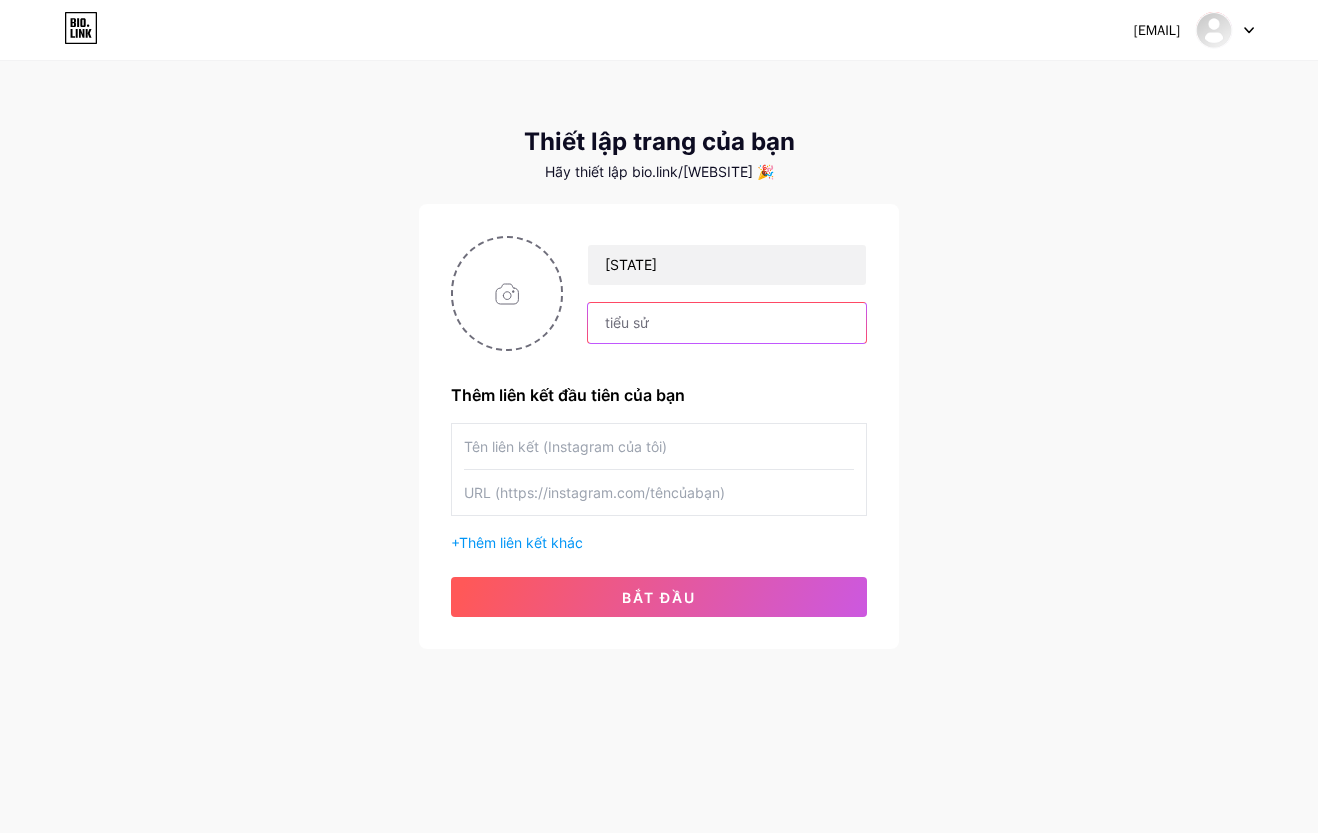click at bounding box center [727, 323] 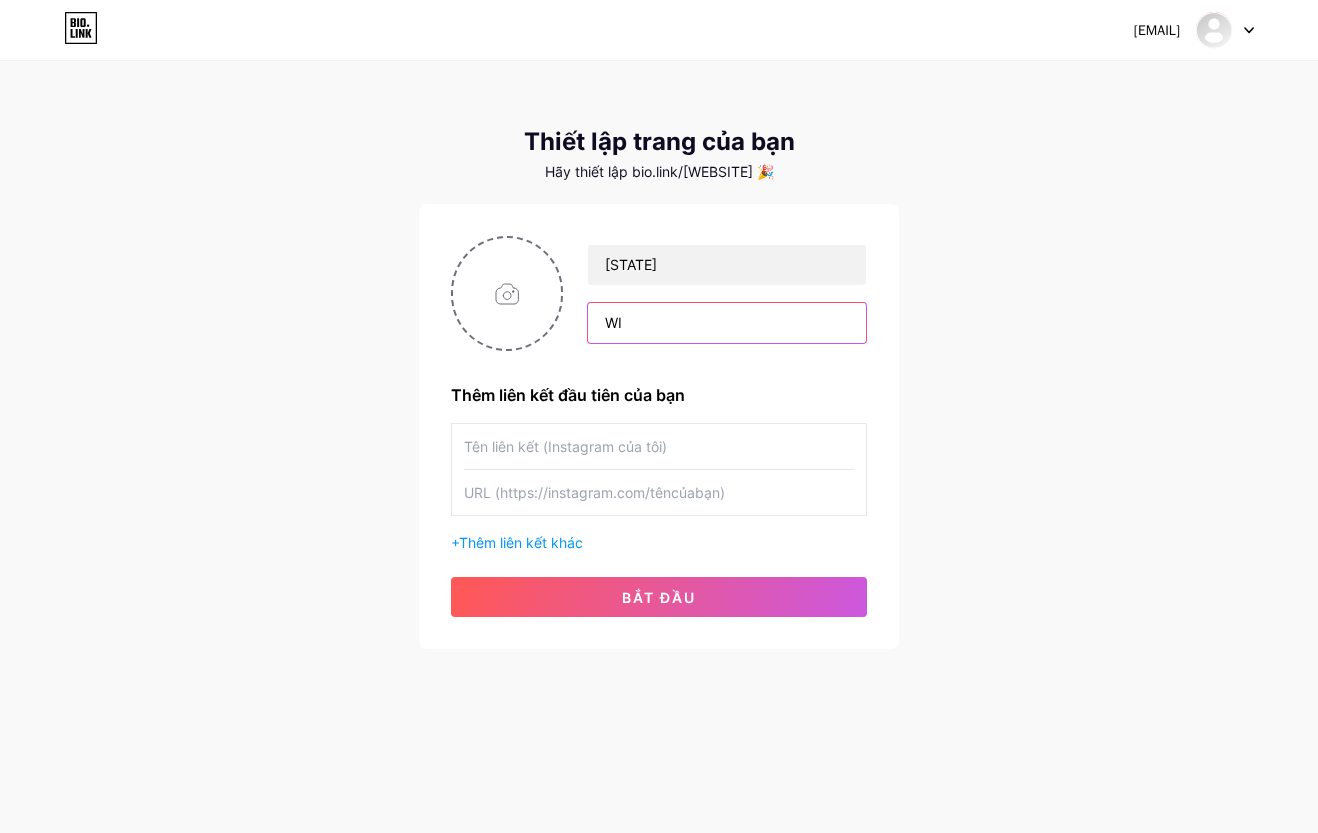 type on "W" 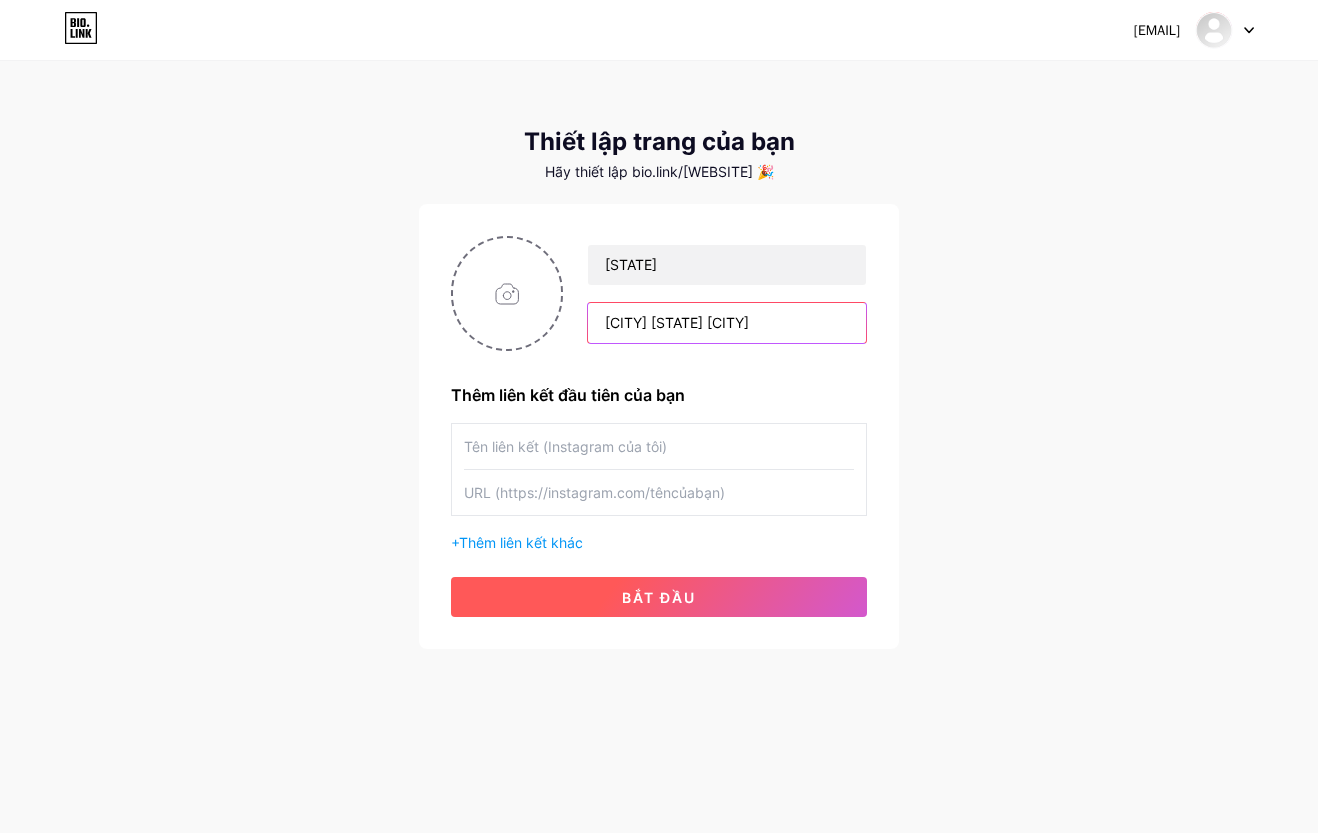 type on "wind live game" 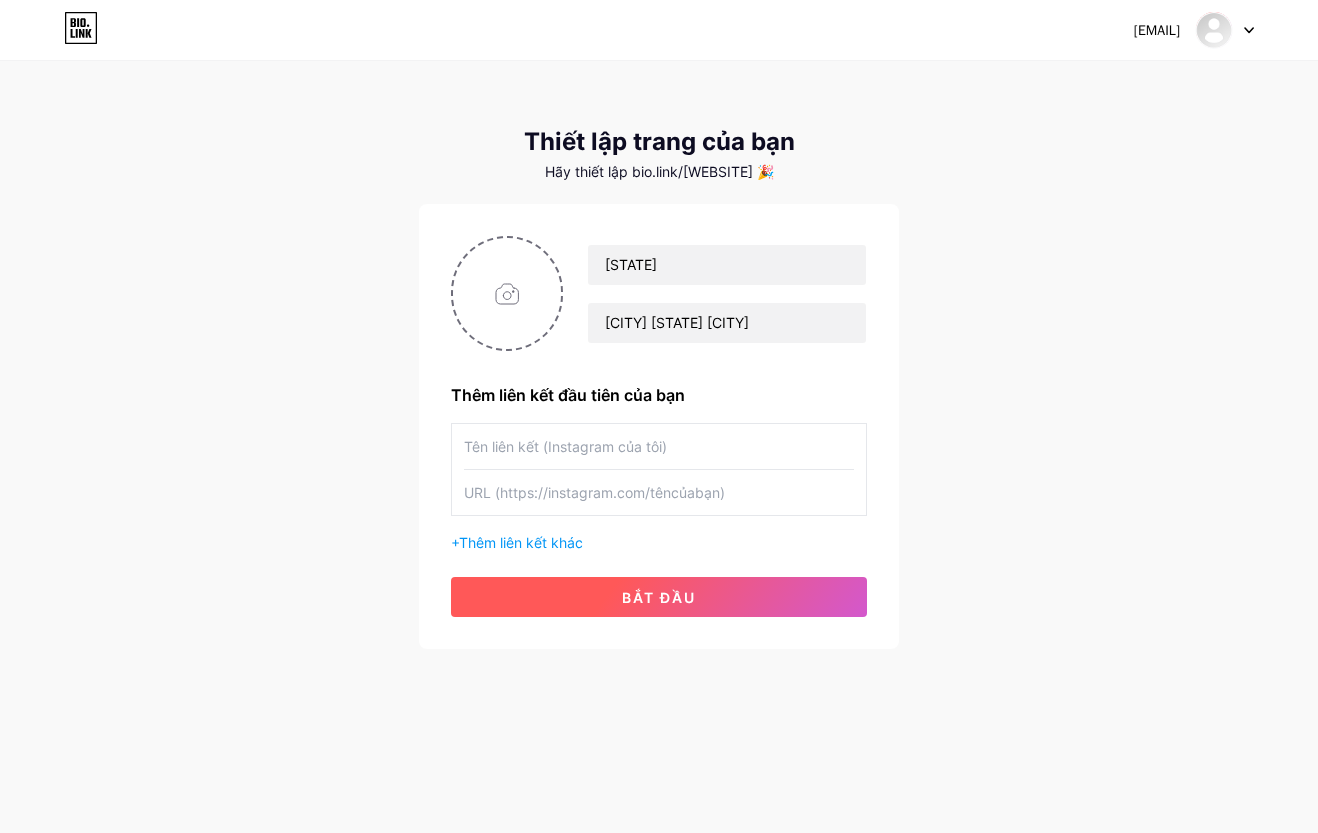 click on "bắt đầu" at bounding box center (659, 597) 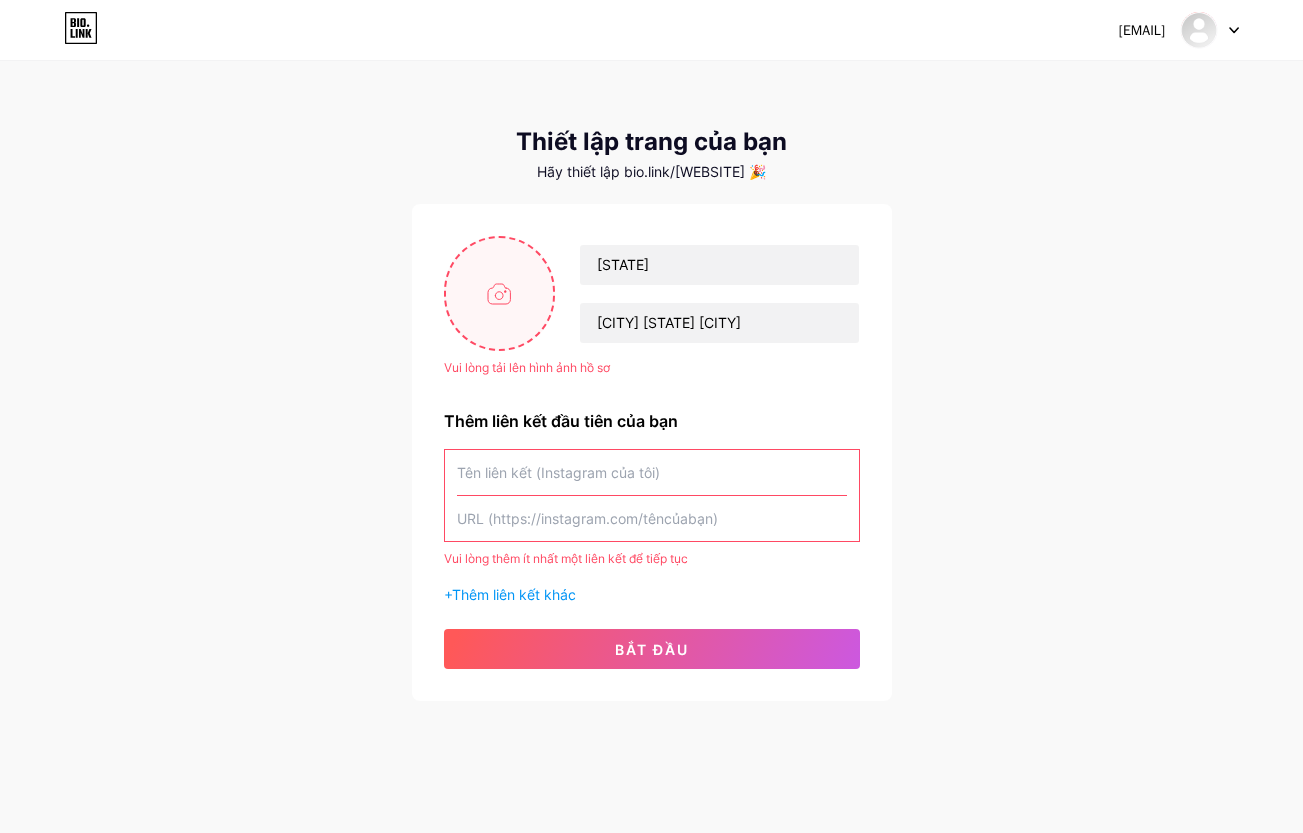click at bounding box center [500, 293] 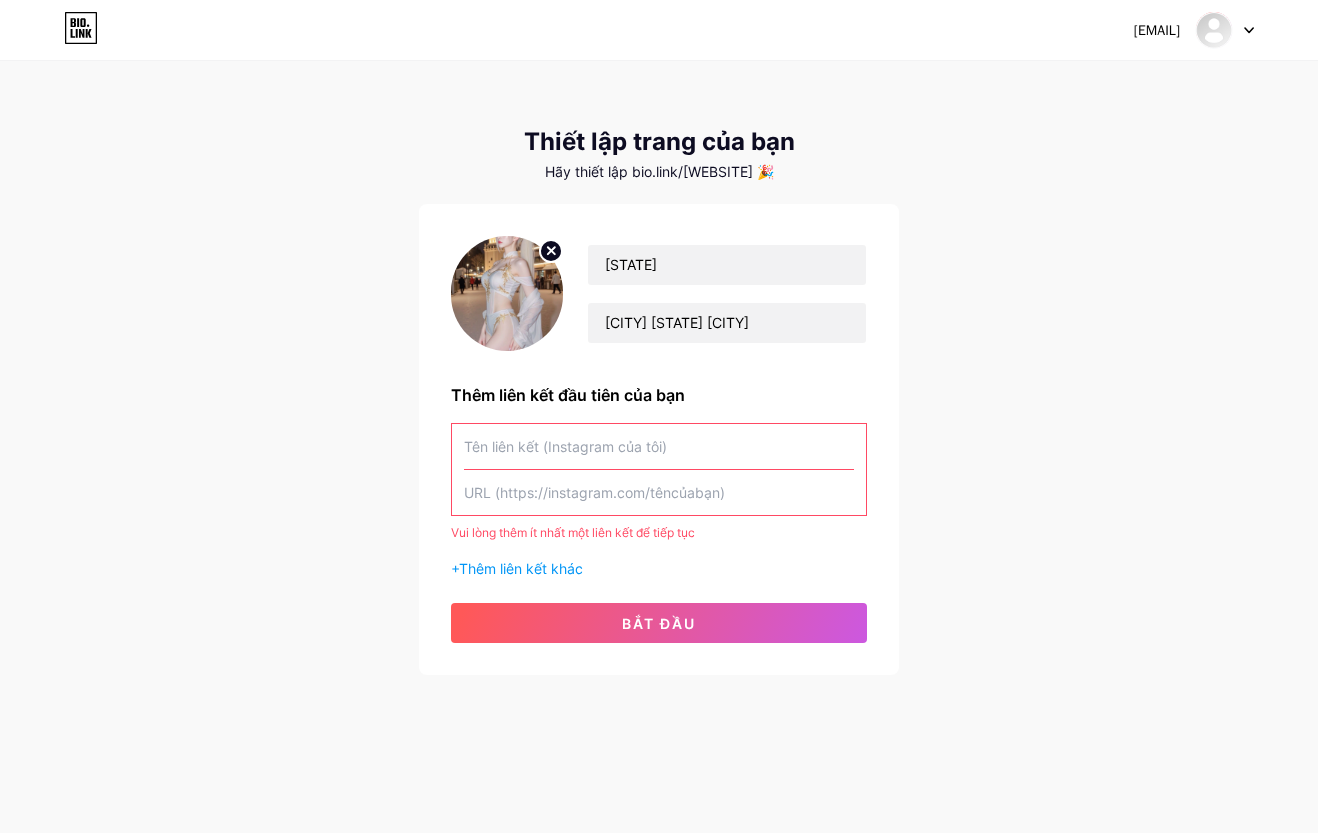 click at bounding box center (507, 293) 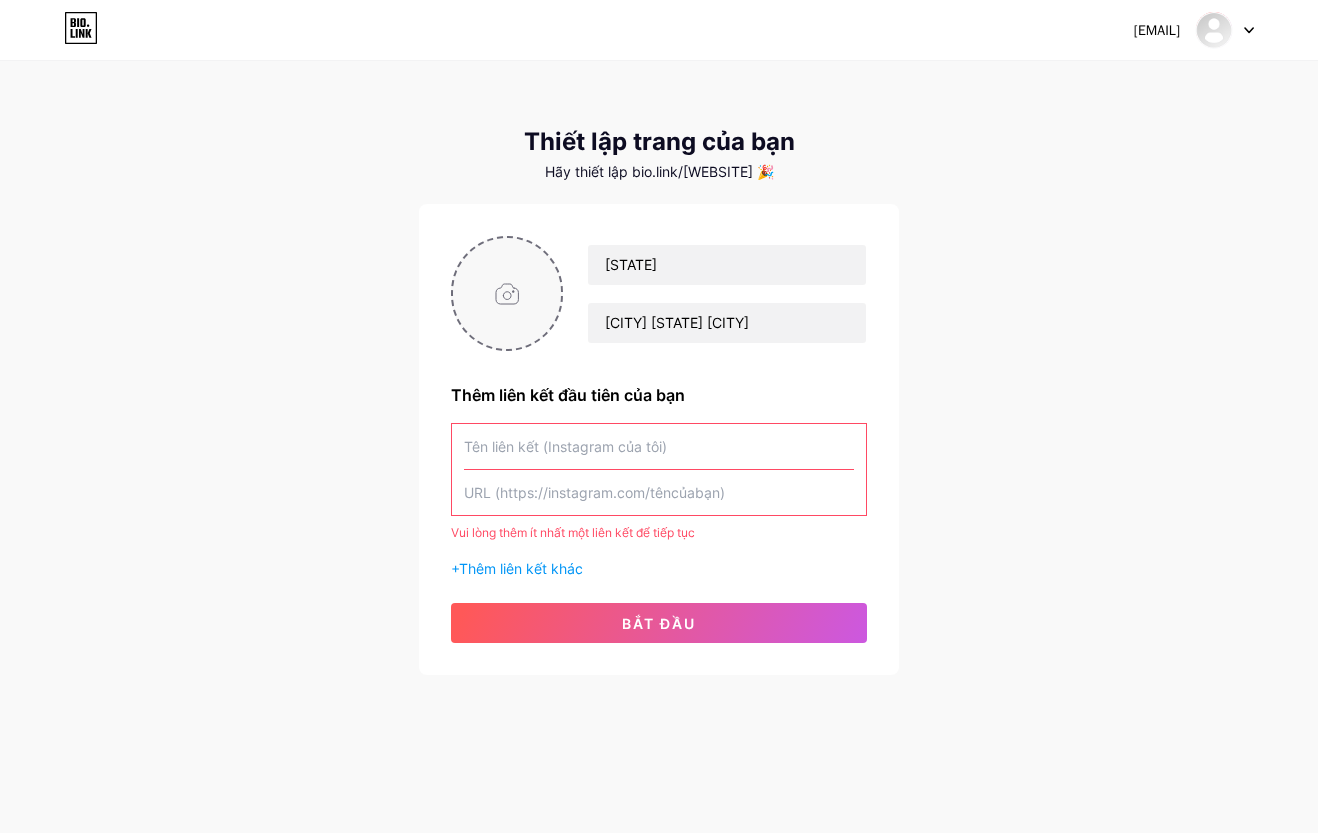 click at bounding box center (507, 293) 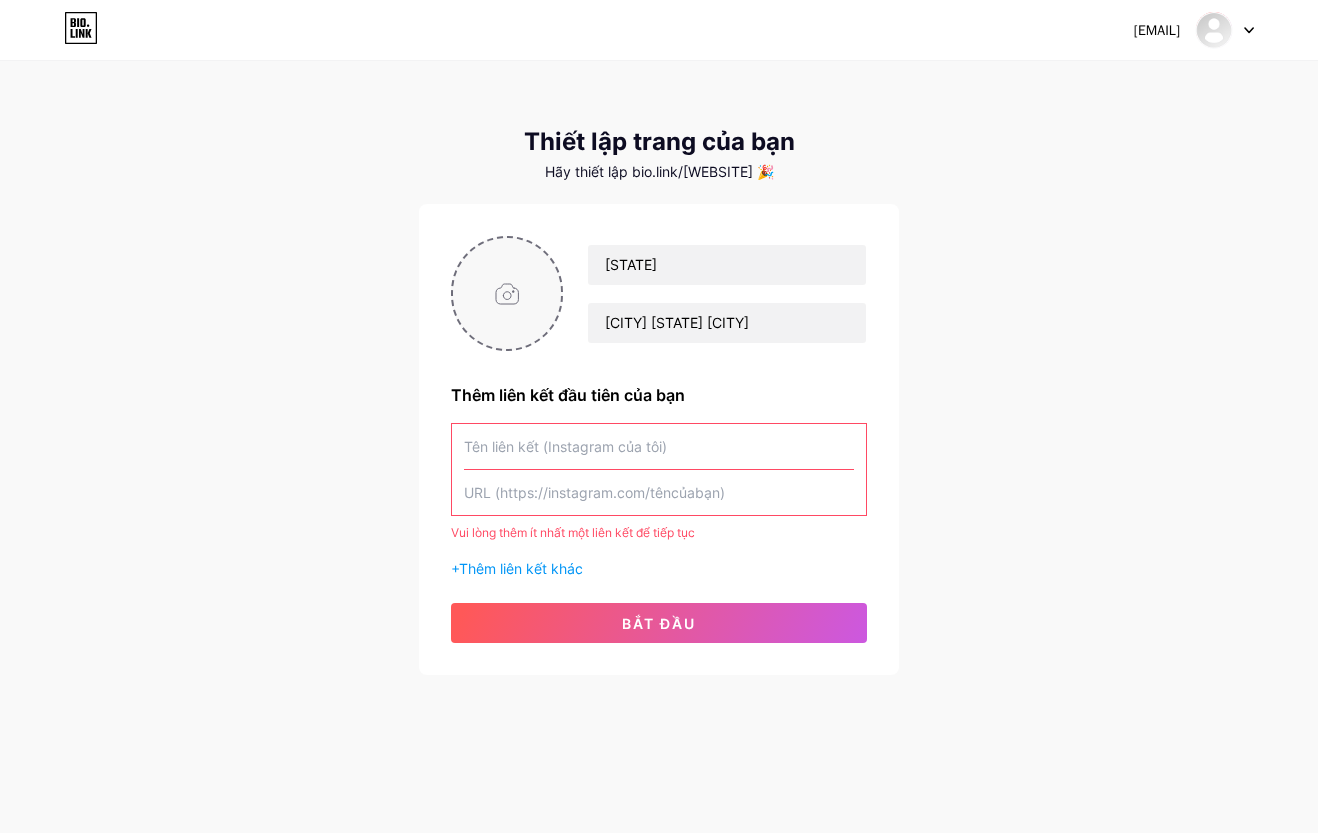 type on "C:\fakepath\d398a6db193911aac5274ca70ac0b24b.jpg" 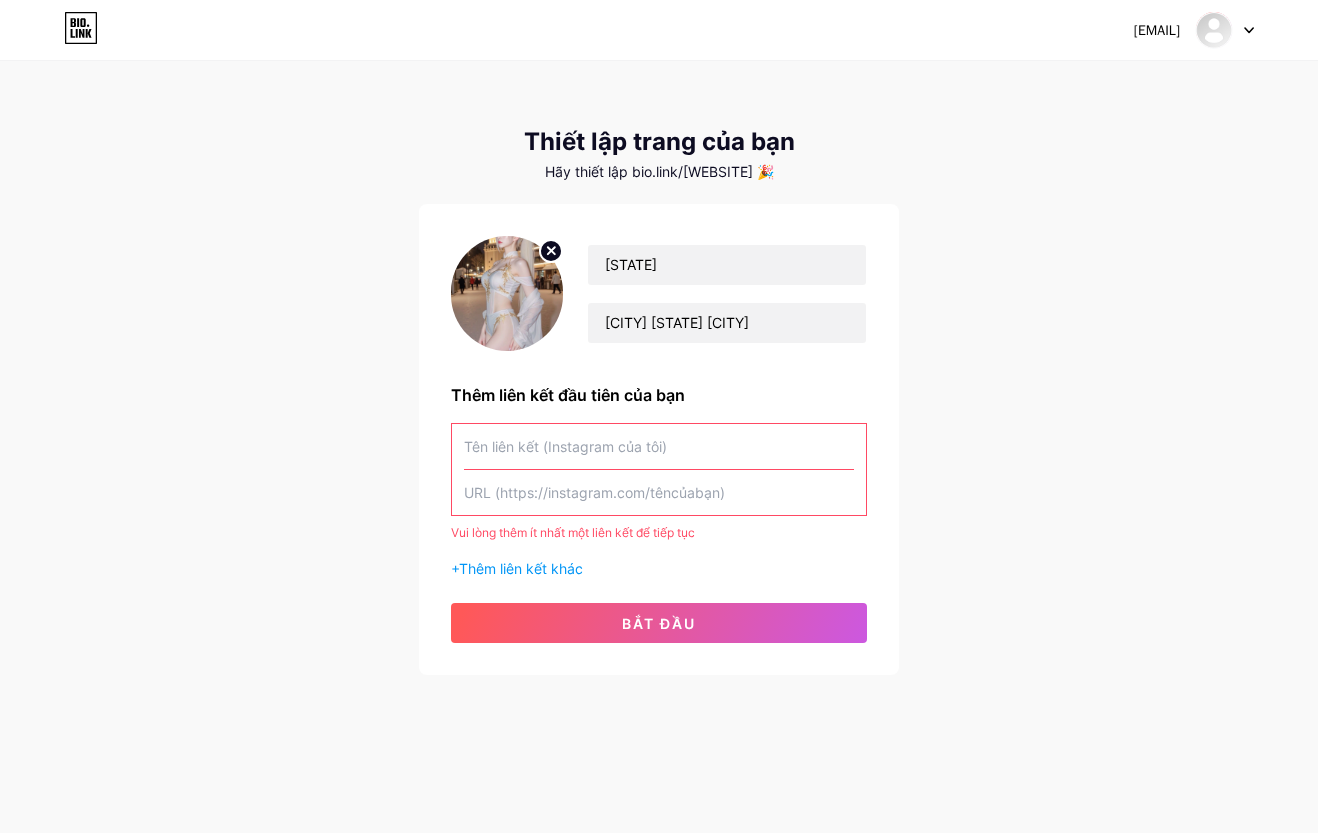 click at bounding box center (507, 293) 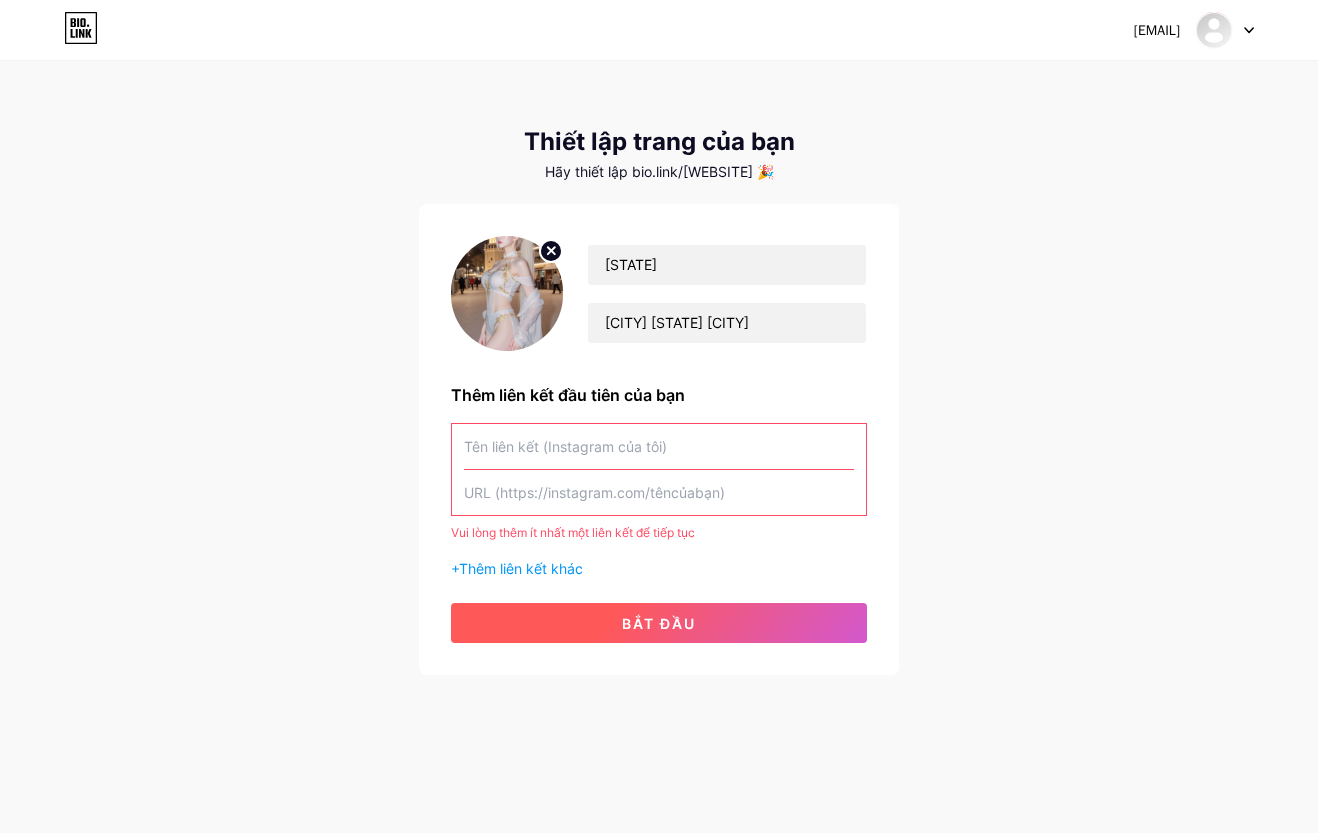 click on "bắt đầu" at bounding box center [659, 623] 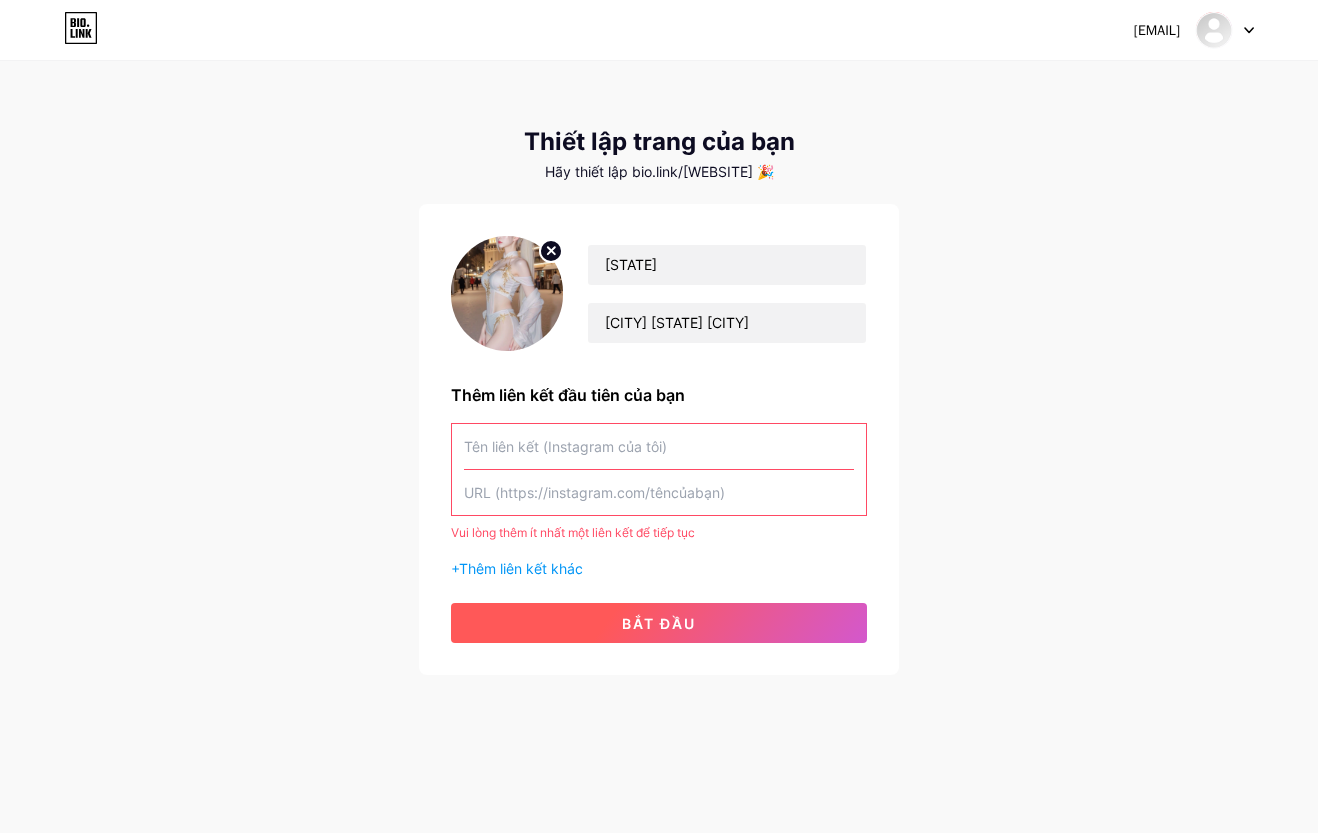 click on "bắt đầu" at bounding box center (659, 623) 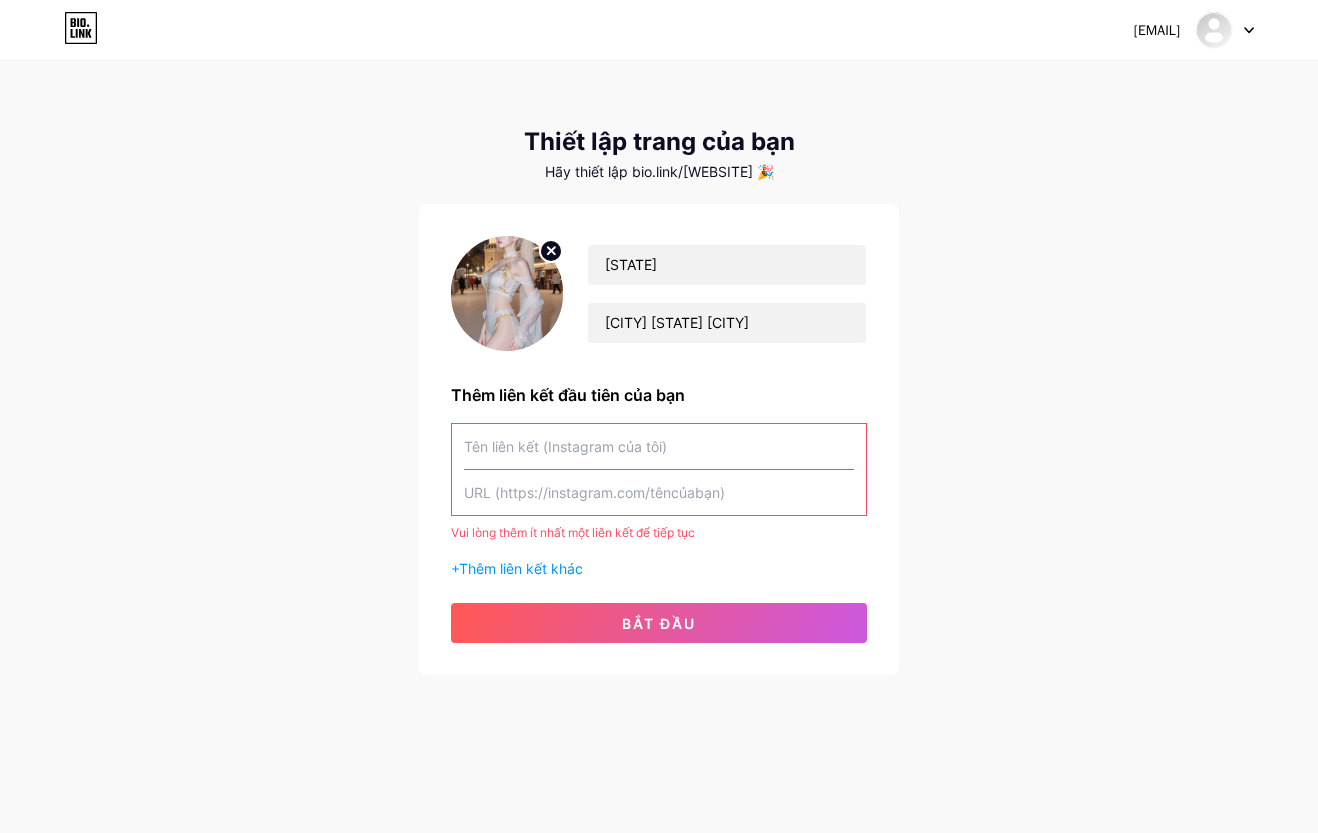 click at bounding box center [659, 492] 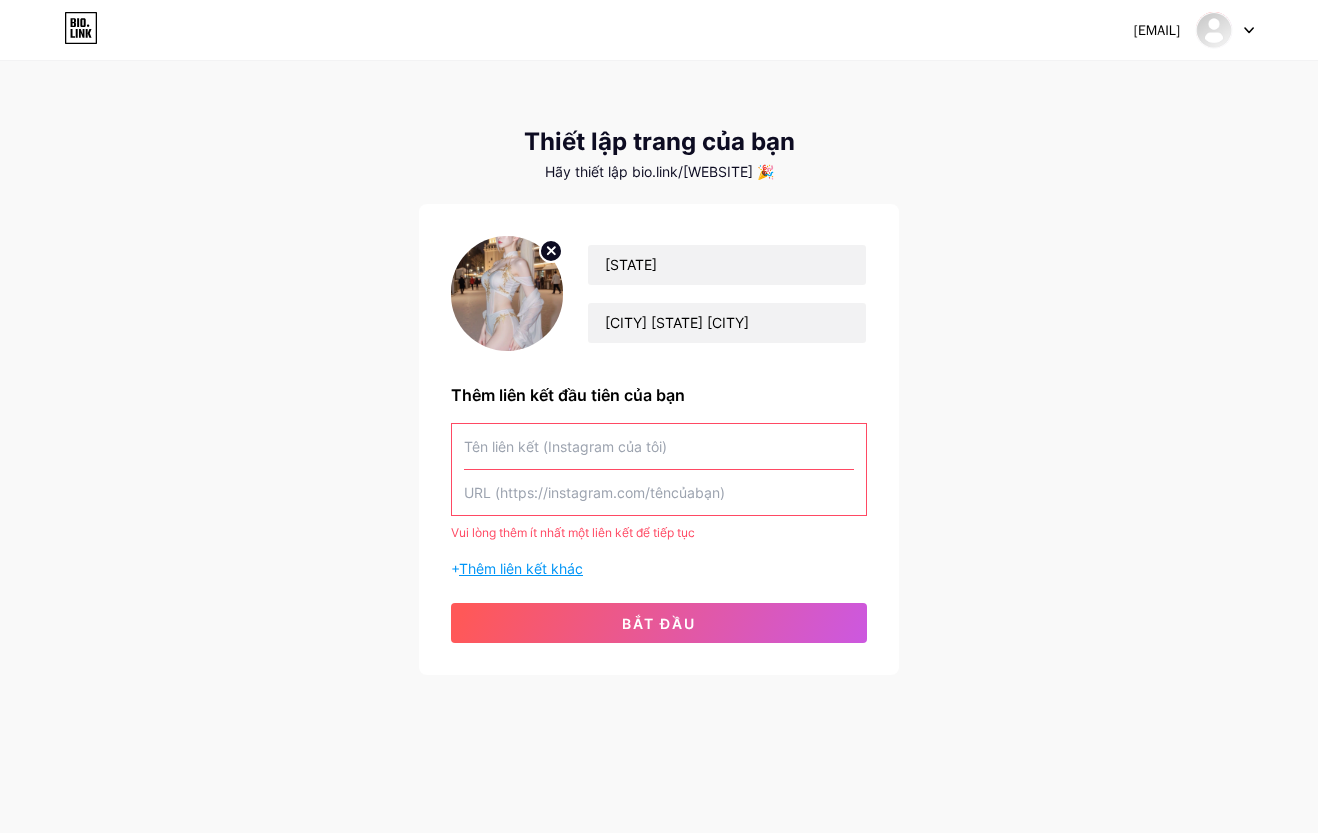 click on "Thêm liên kết khác" at bounding box center (521, 568) 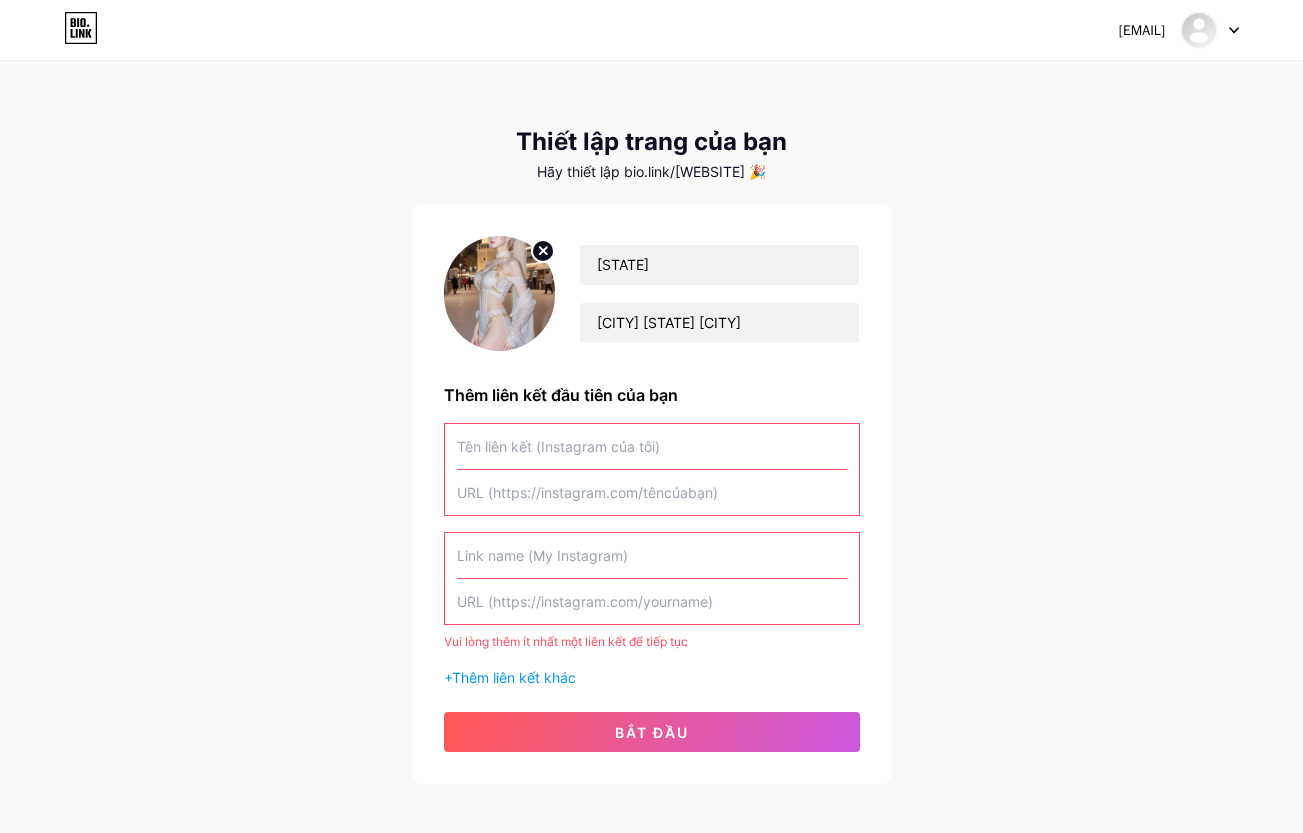 click at bounding box center [652, 555] 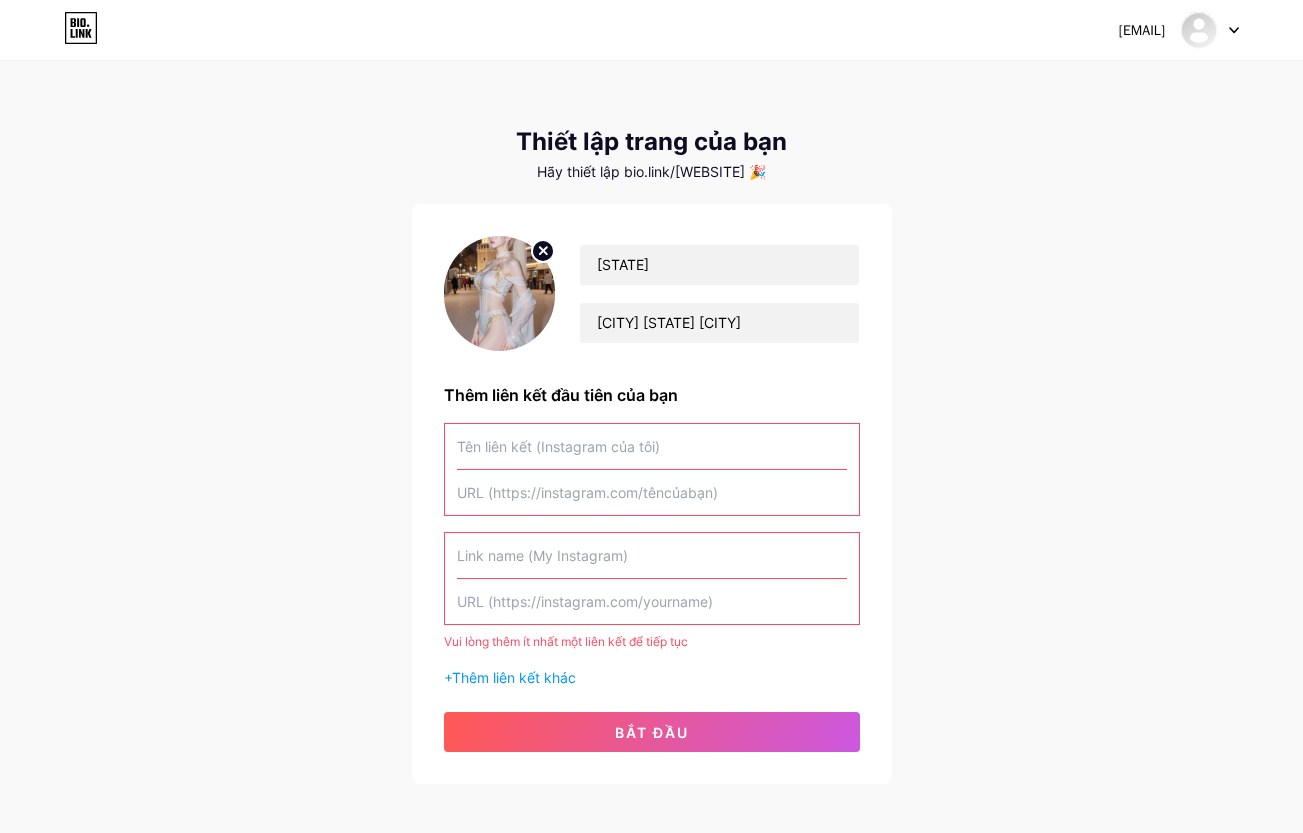 click at bounding box center (652, 446) 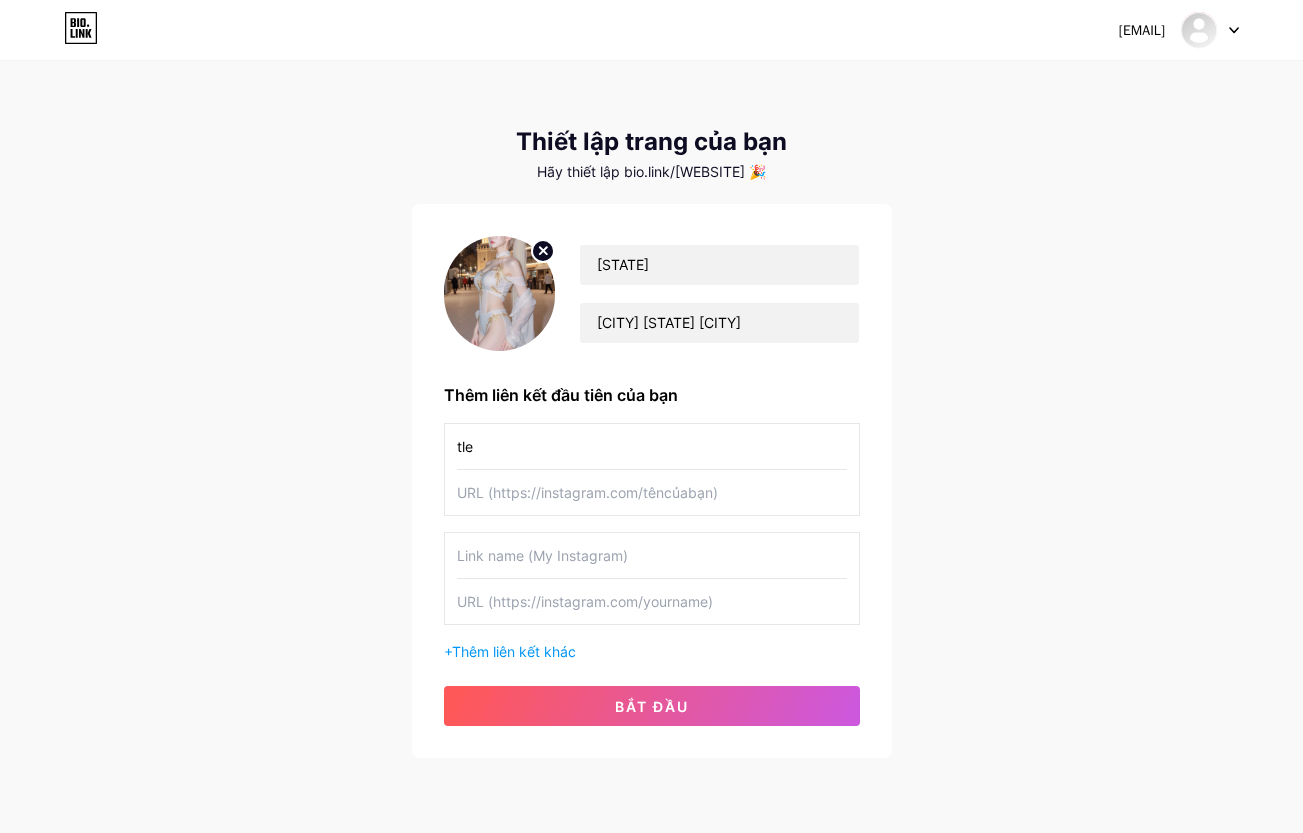 type on "tle" 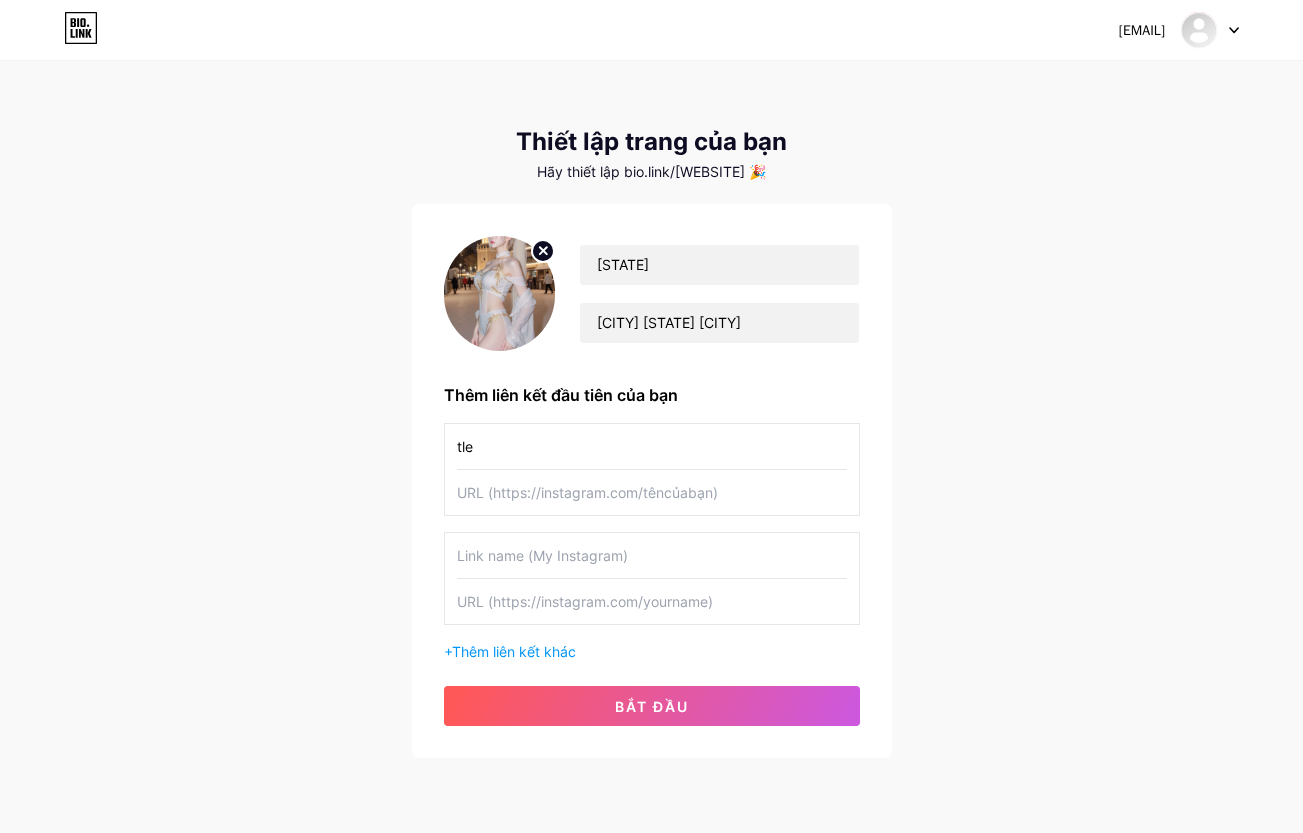 click at bounding box center (652, 492) 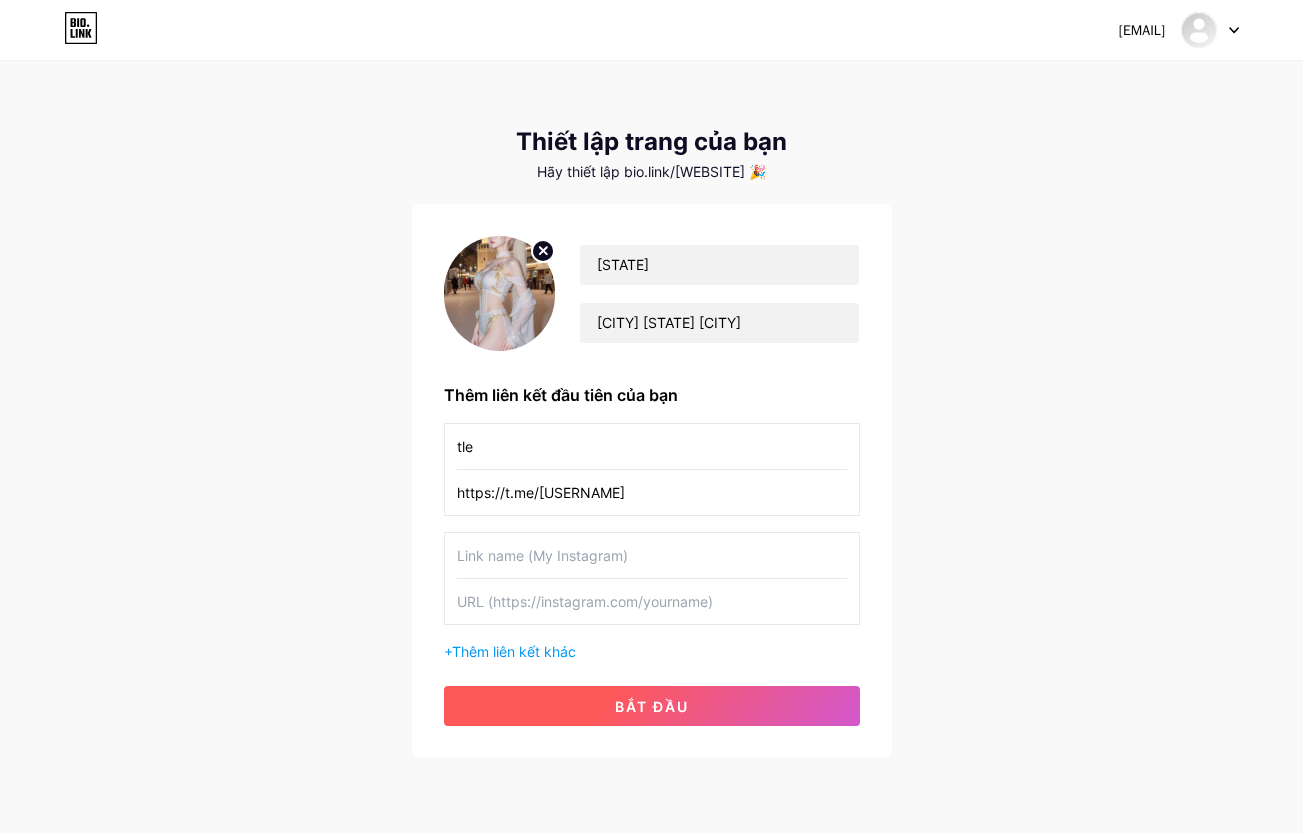 type on "https://t.me/[WEBSITE]" 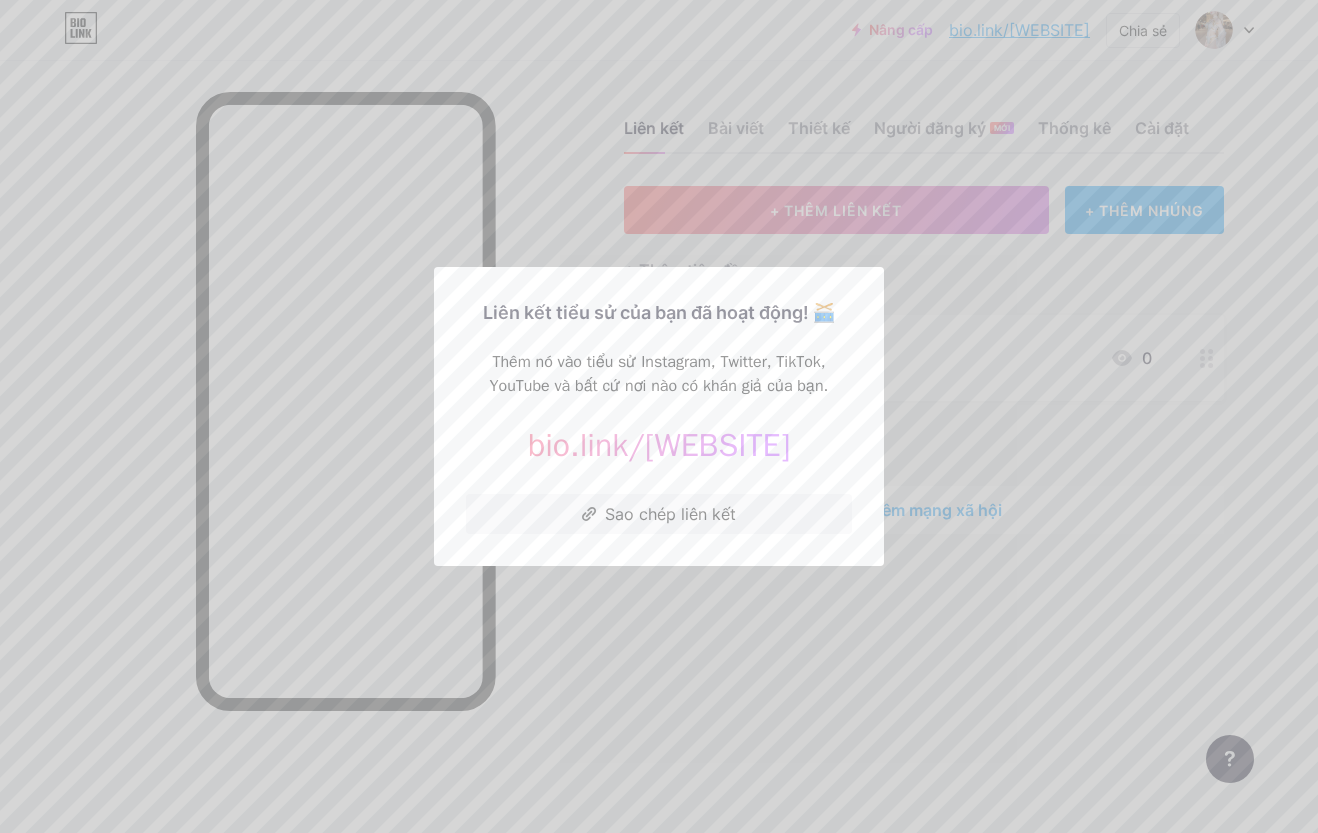 click at bounding box center (659, 416) 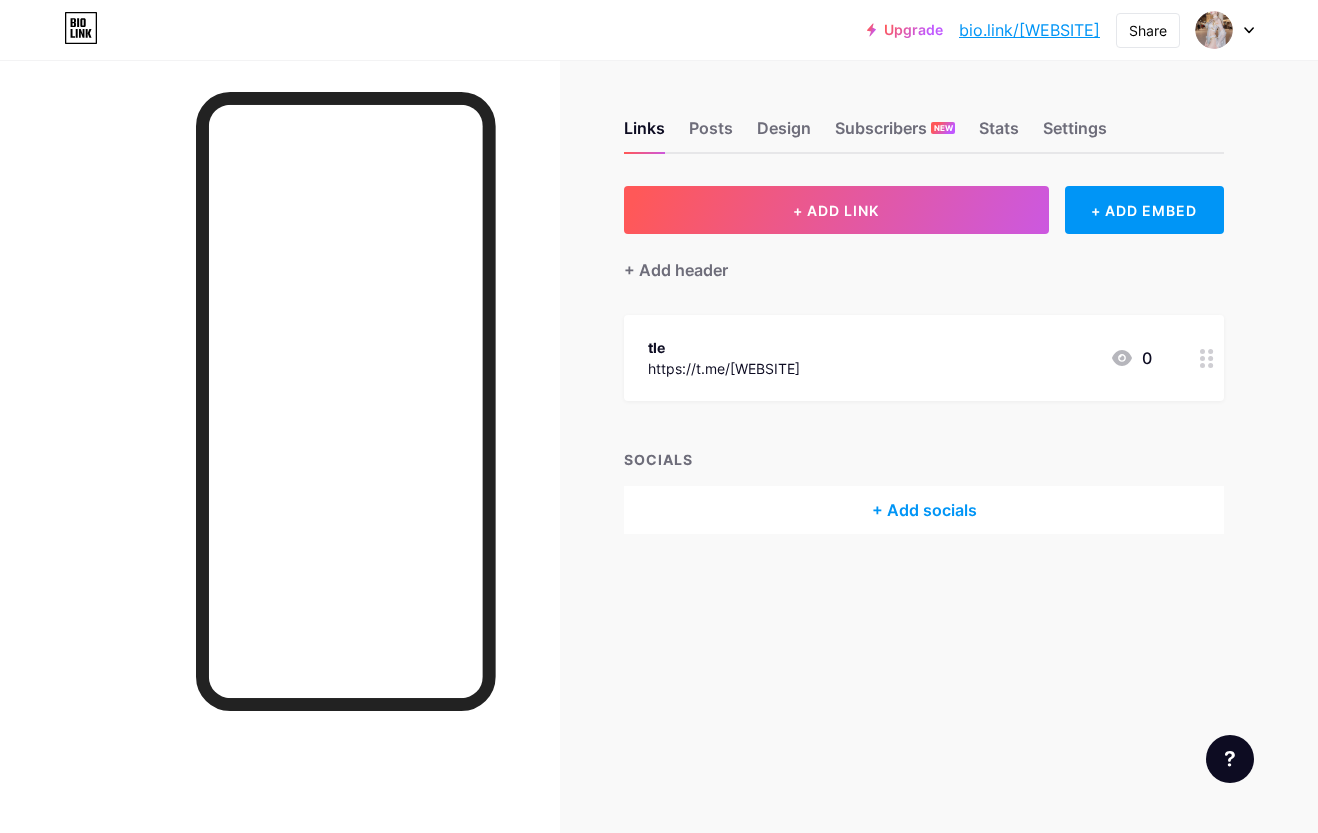 scroll, scrollTop: 0, scrollLeft: 0, axis: both 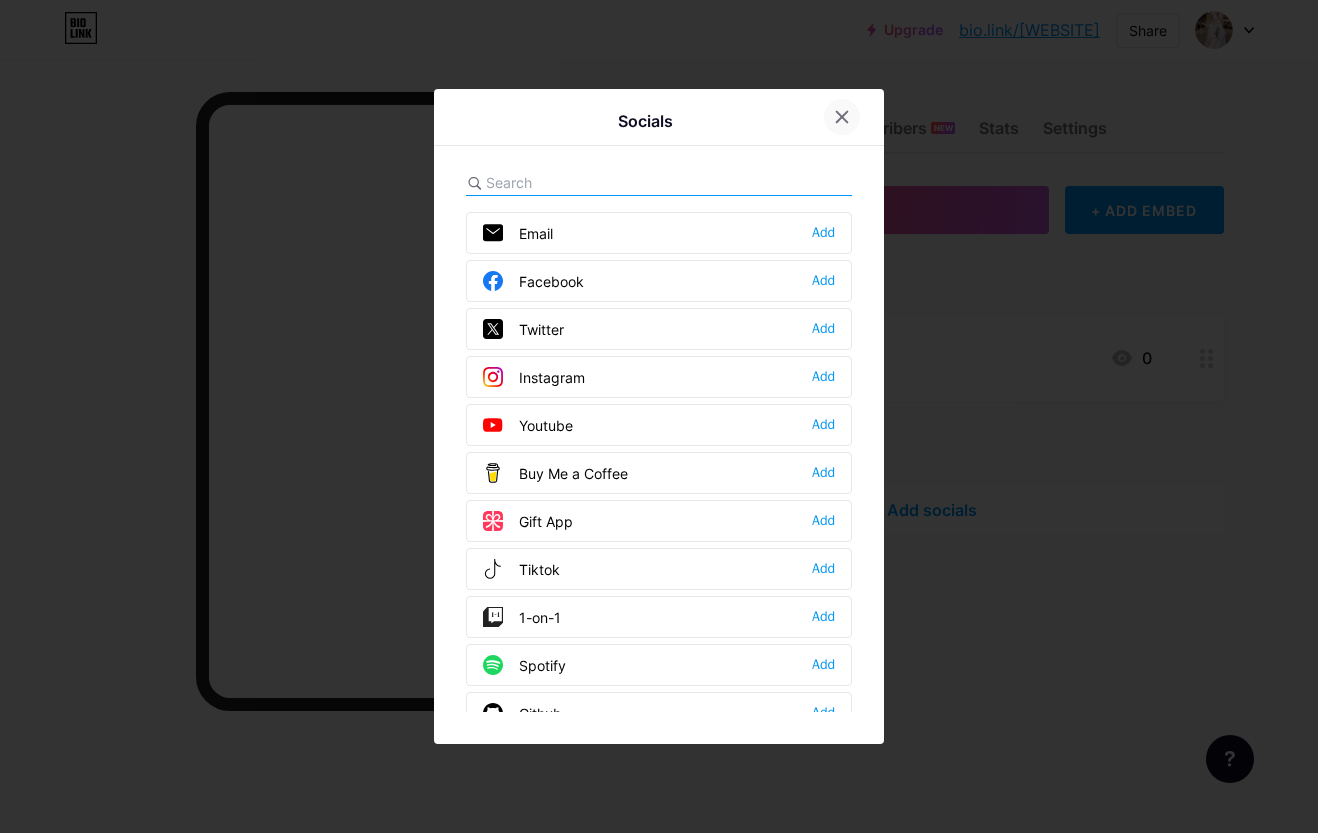 click at bounding box center (842, 117) 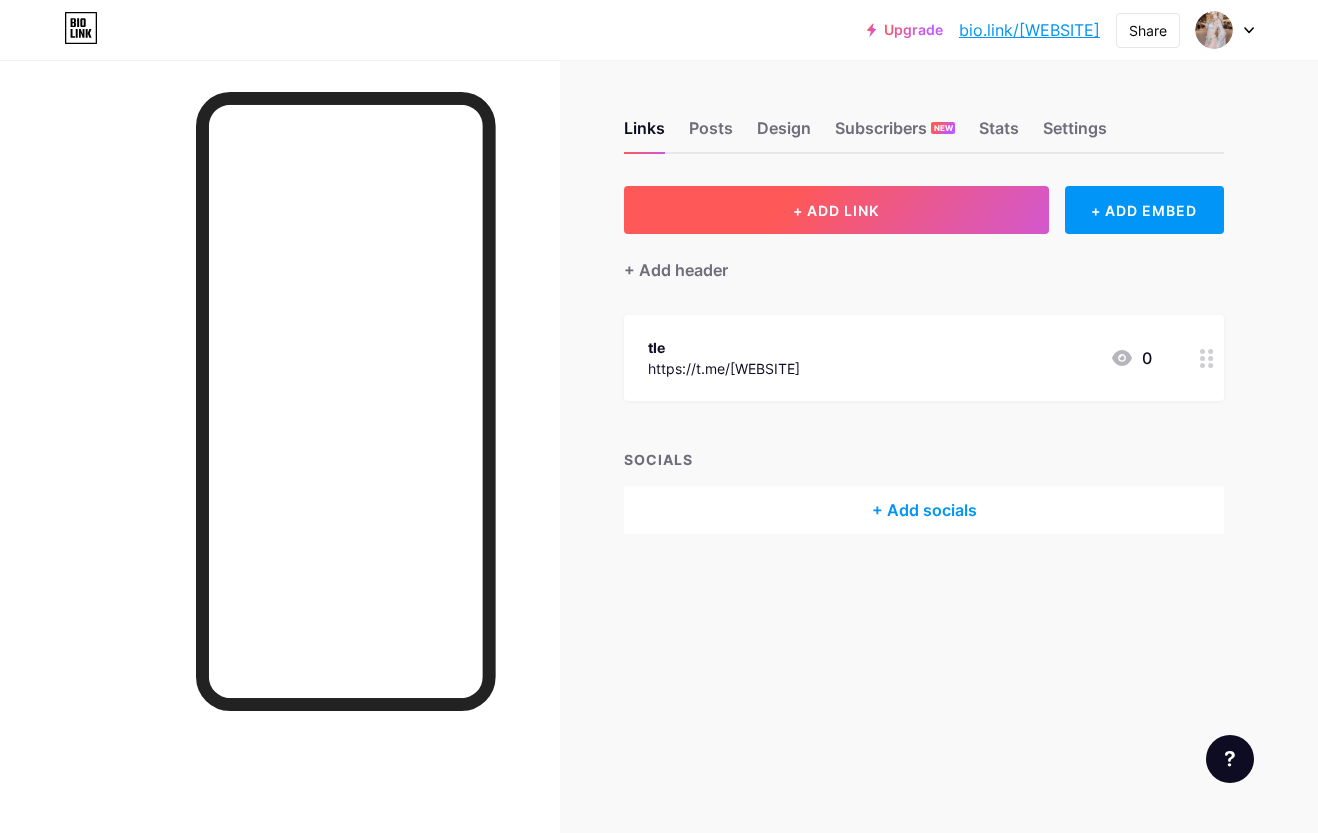 click on "+ ADD LINK" at bounding box center [836, 210] 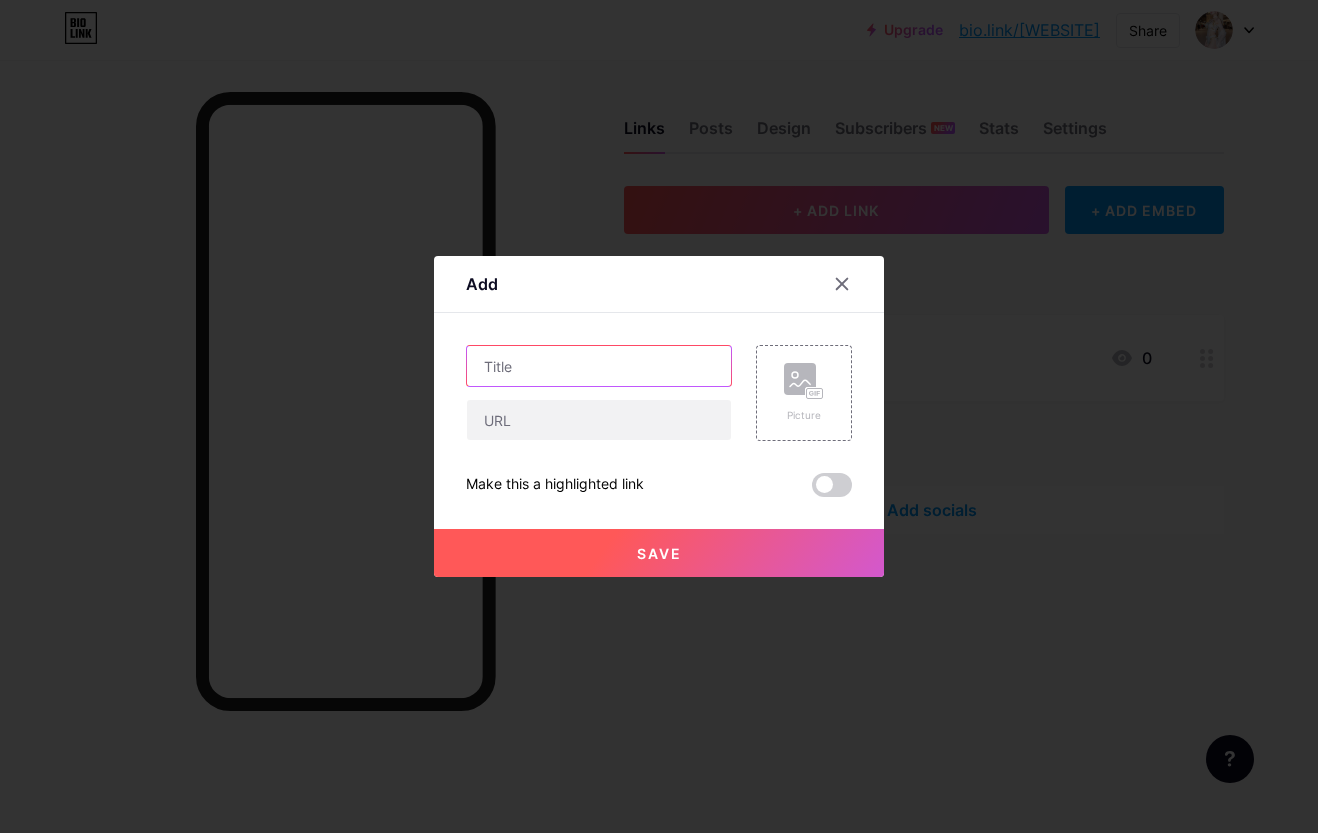 click at bounding box center [599, 366] 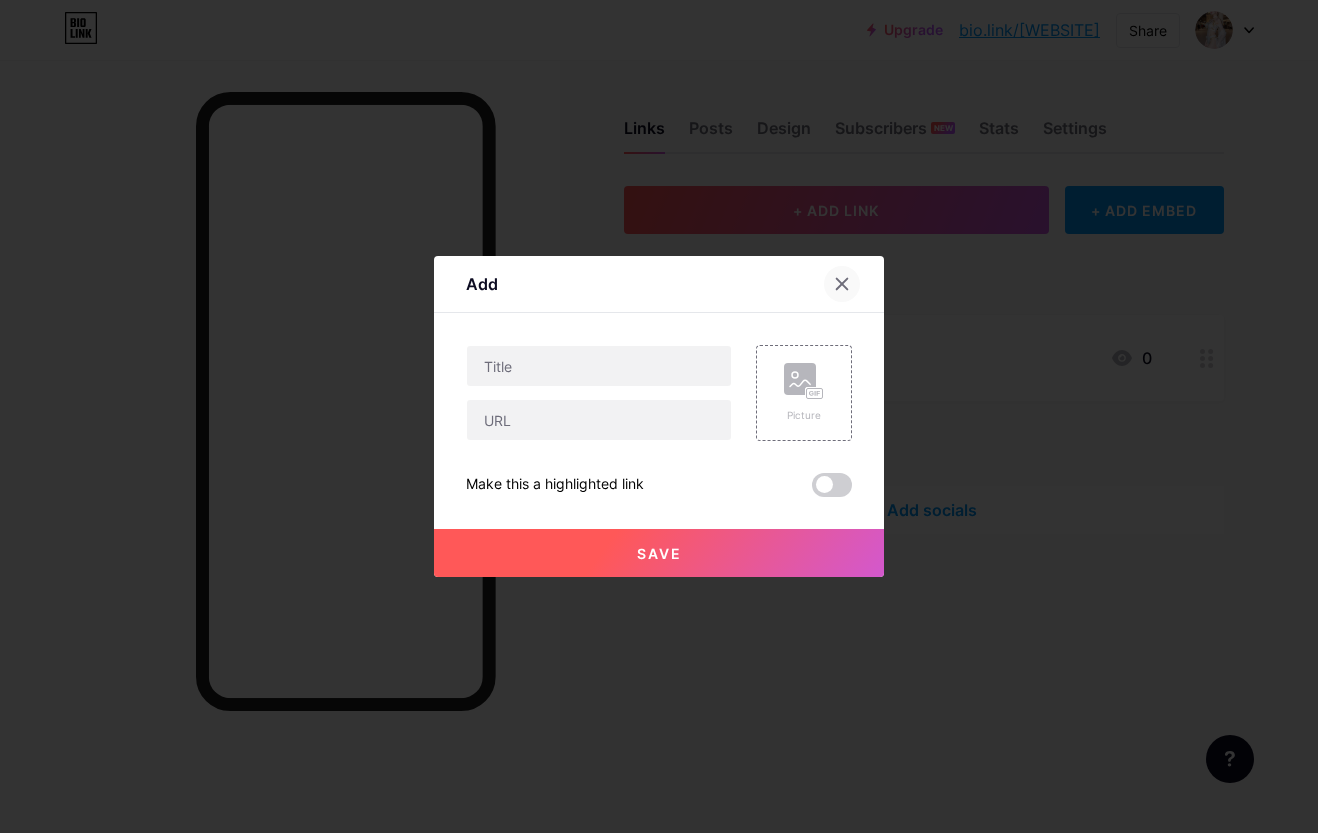 click 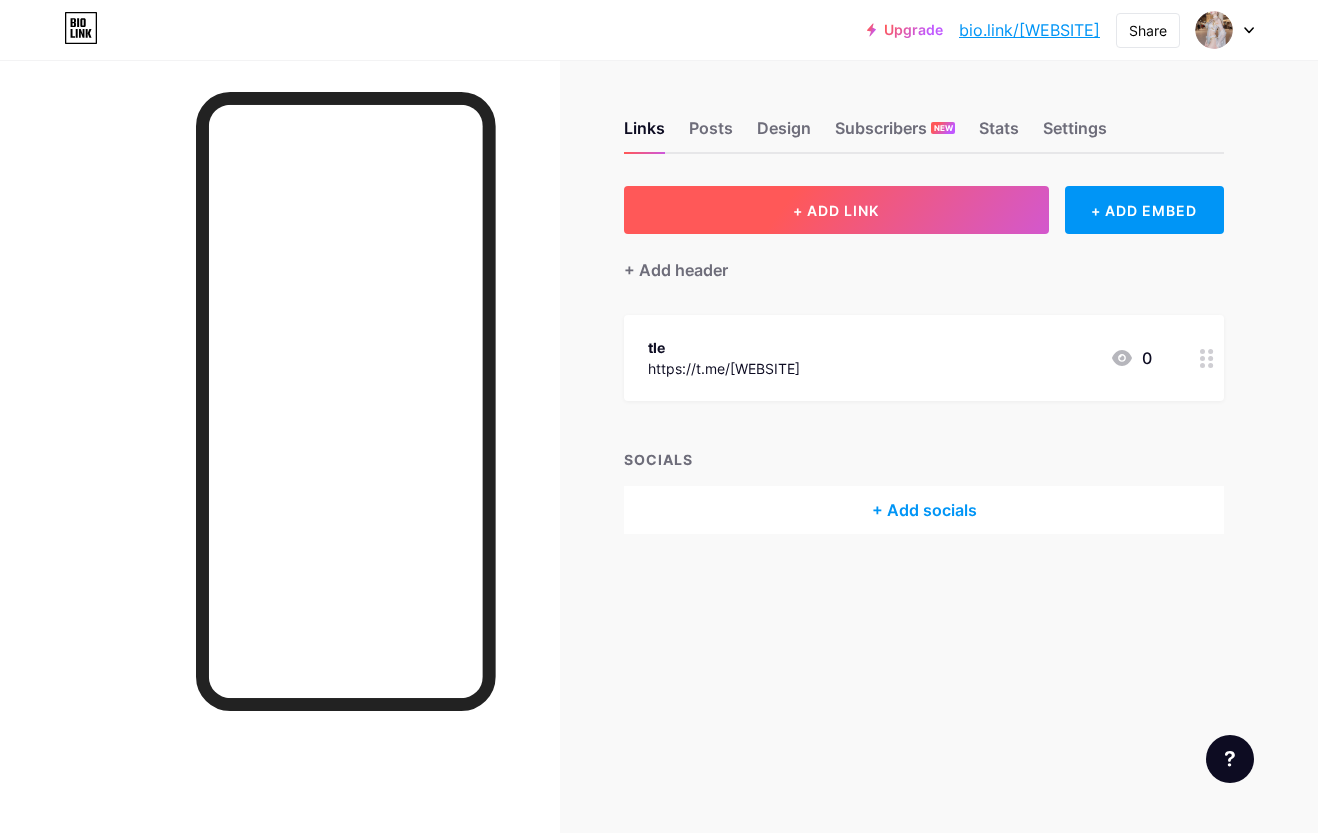 click on "+ ADD LINK" at bounding box center (836, 210) 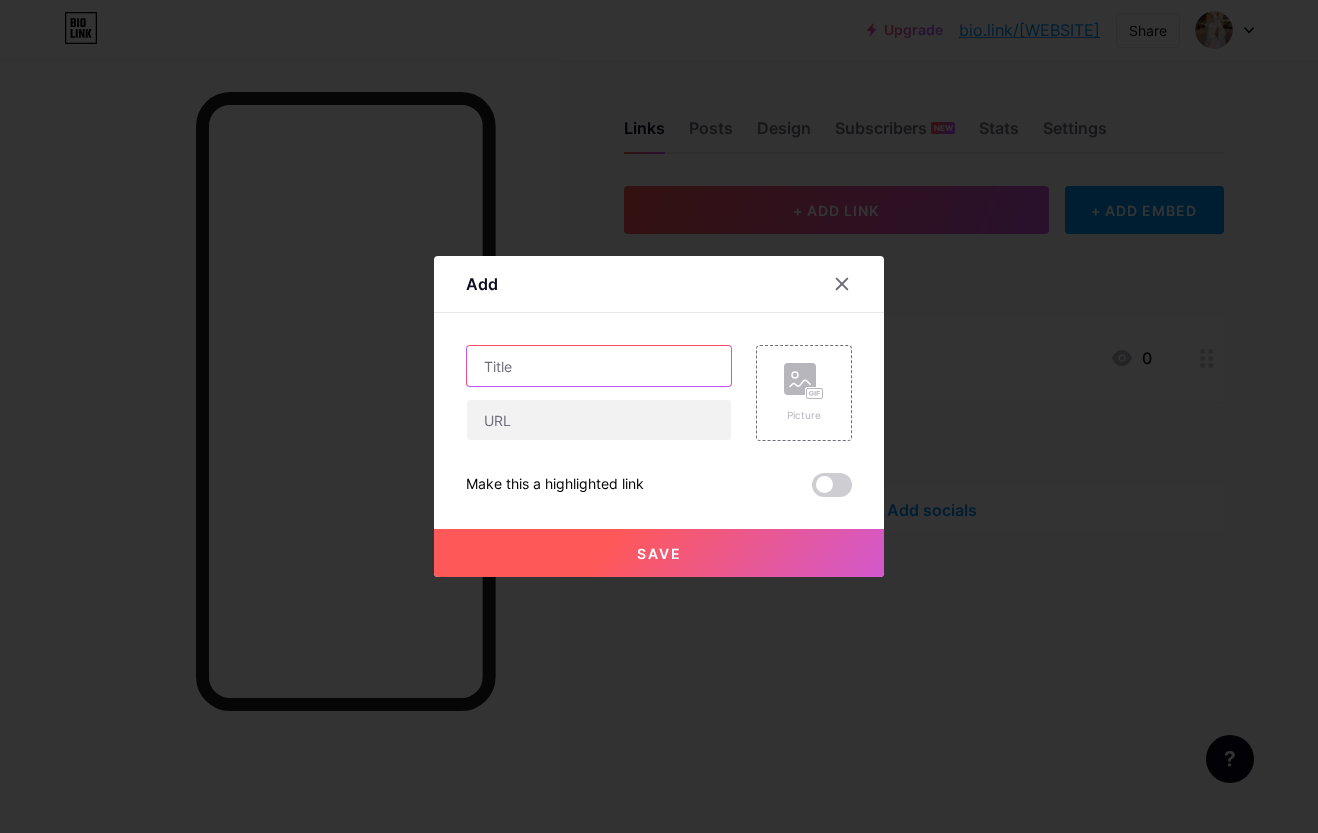 click at bounding box center (599, 366) 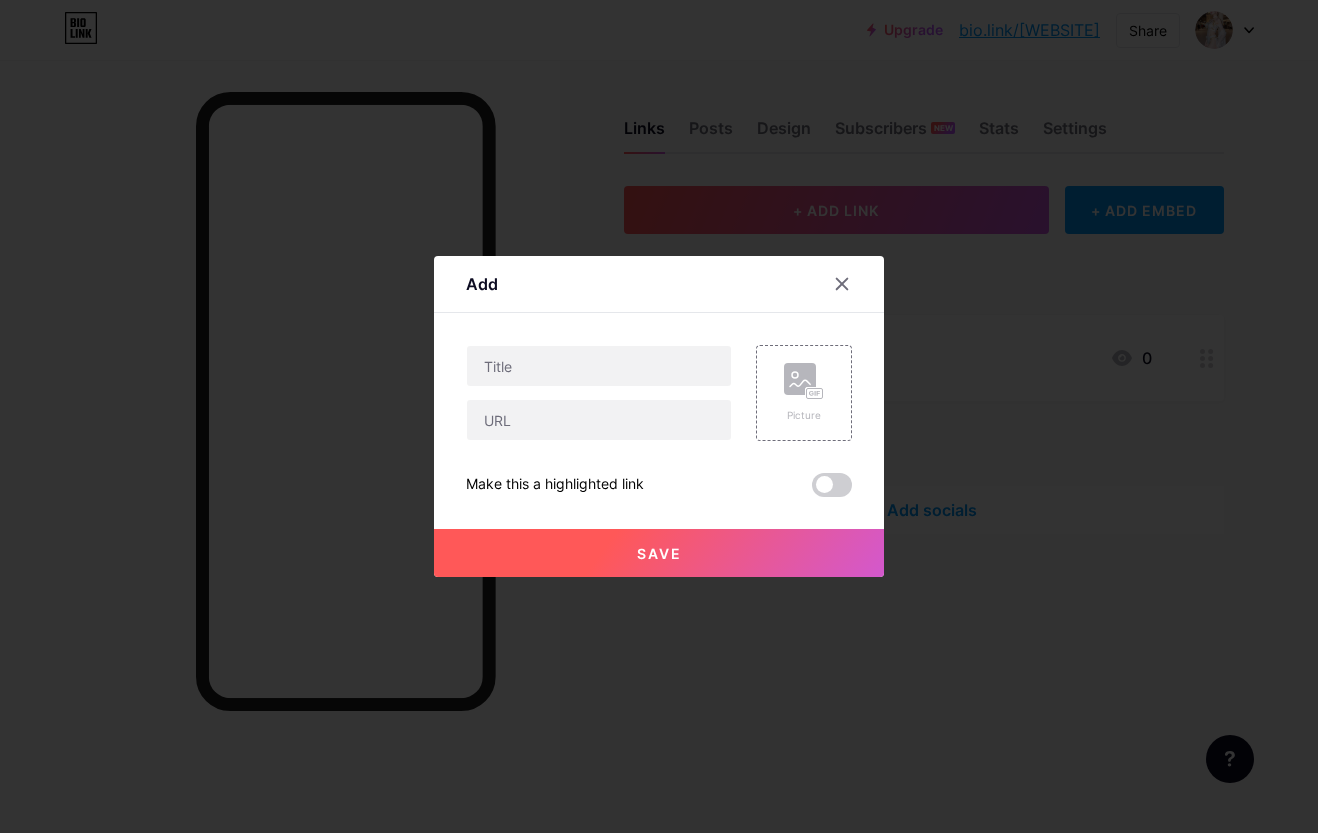 click at bounding box center (659, 416) 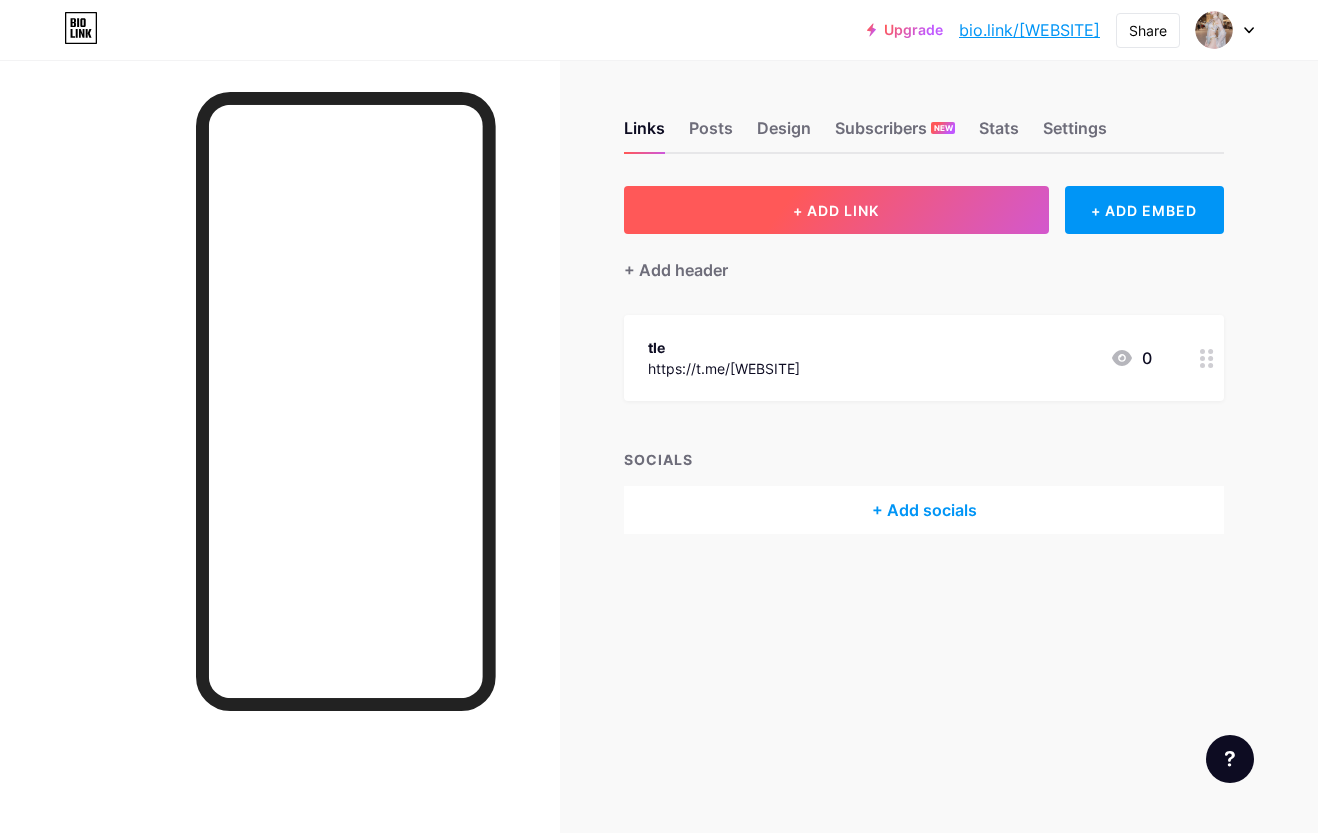 click on "+ ADD LINK" at bounding box center (836, 210) 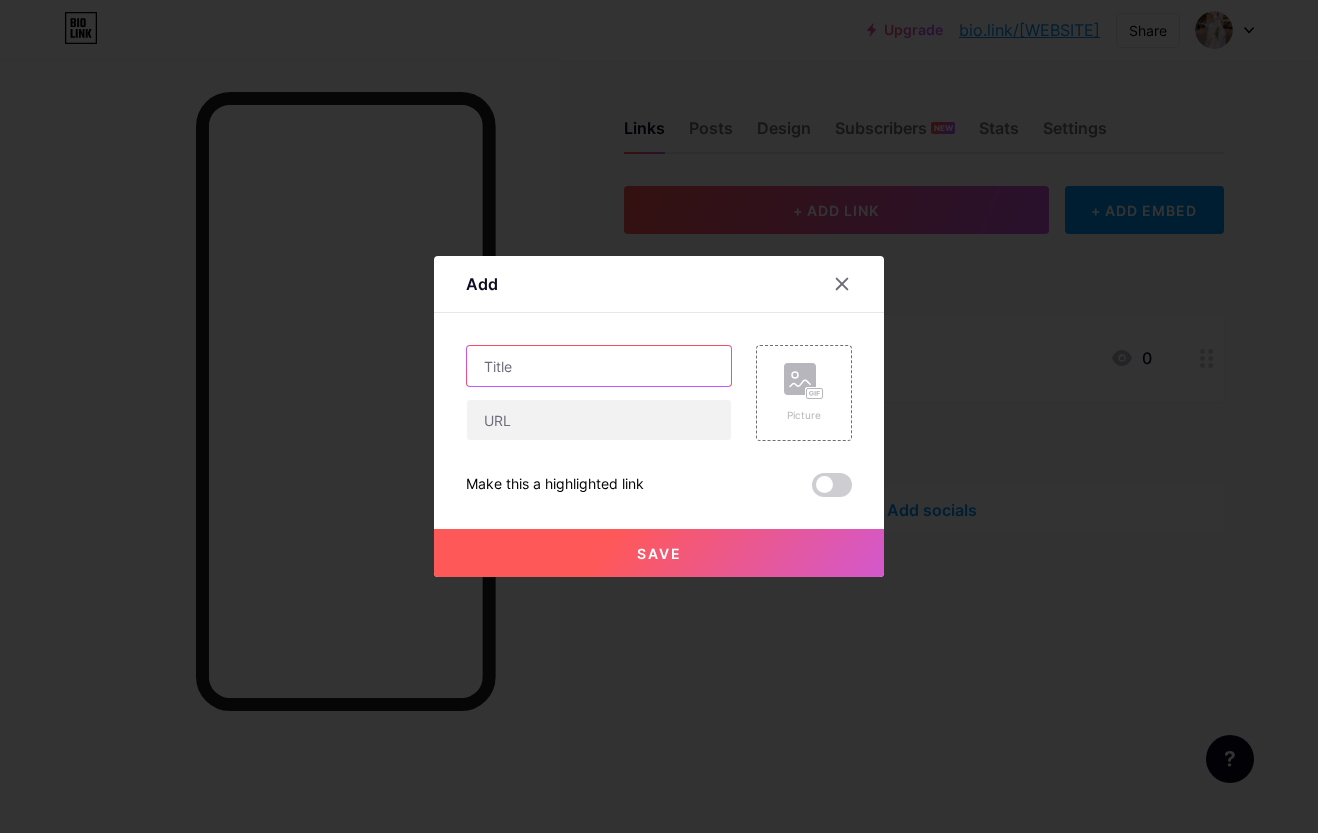 click at bounding box center [599, 366] 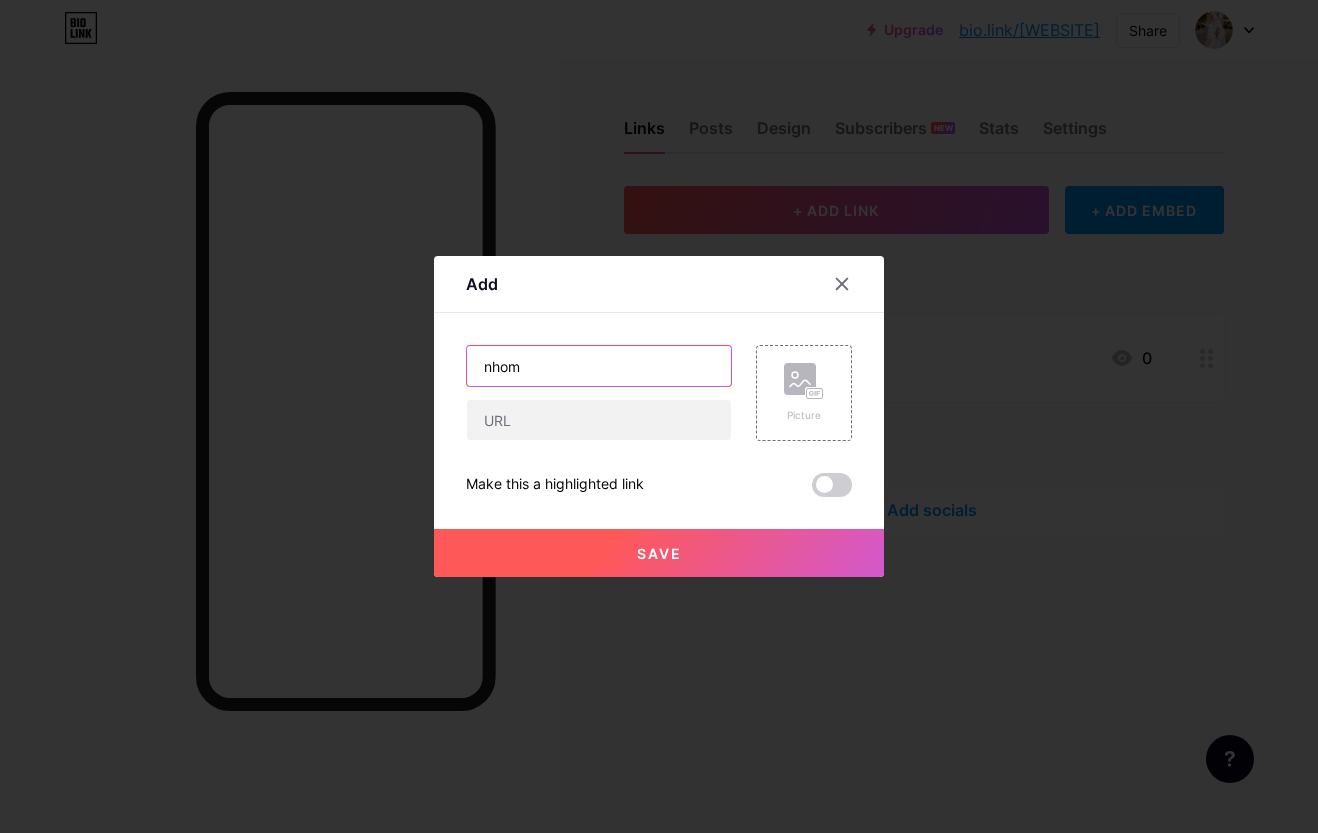 drag, startPoint x: 535, startPoint y: 363, endPoint x: 484, endPoint y: 369, distance: 51.351727 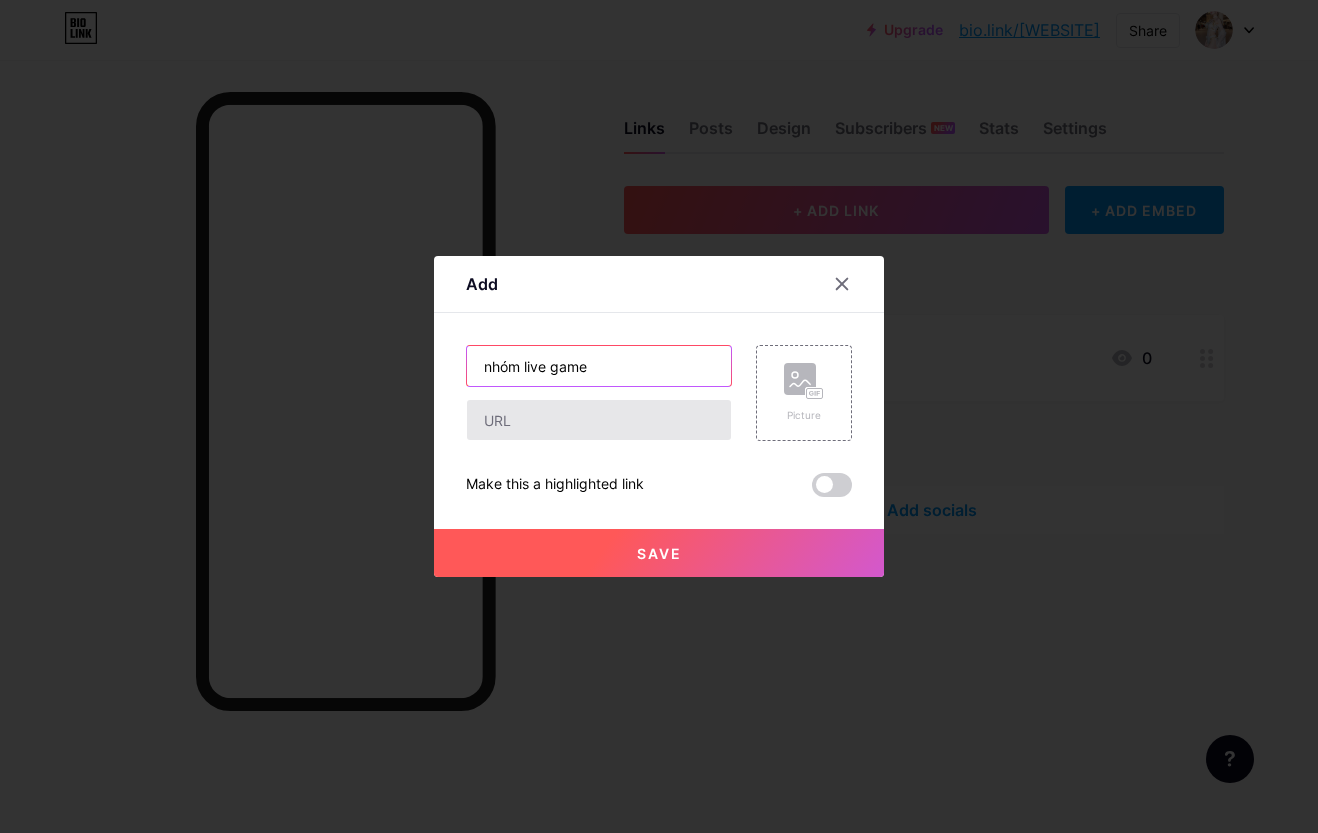 type on "nhóm live game" 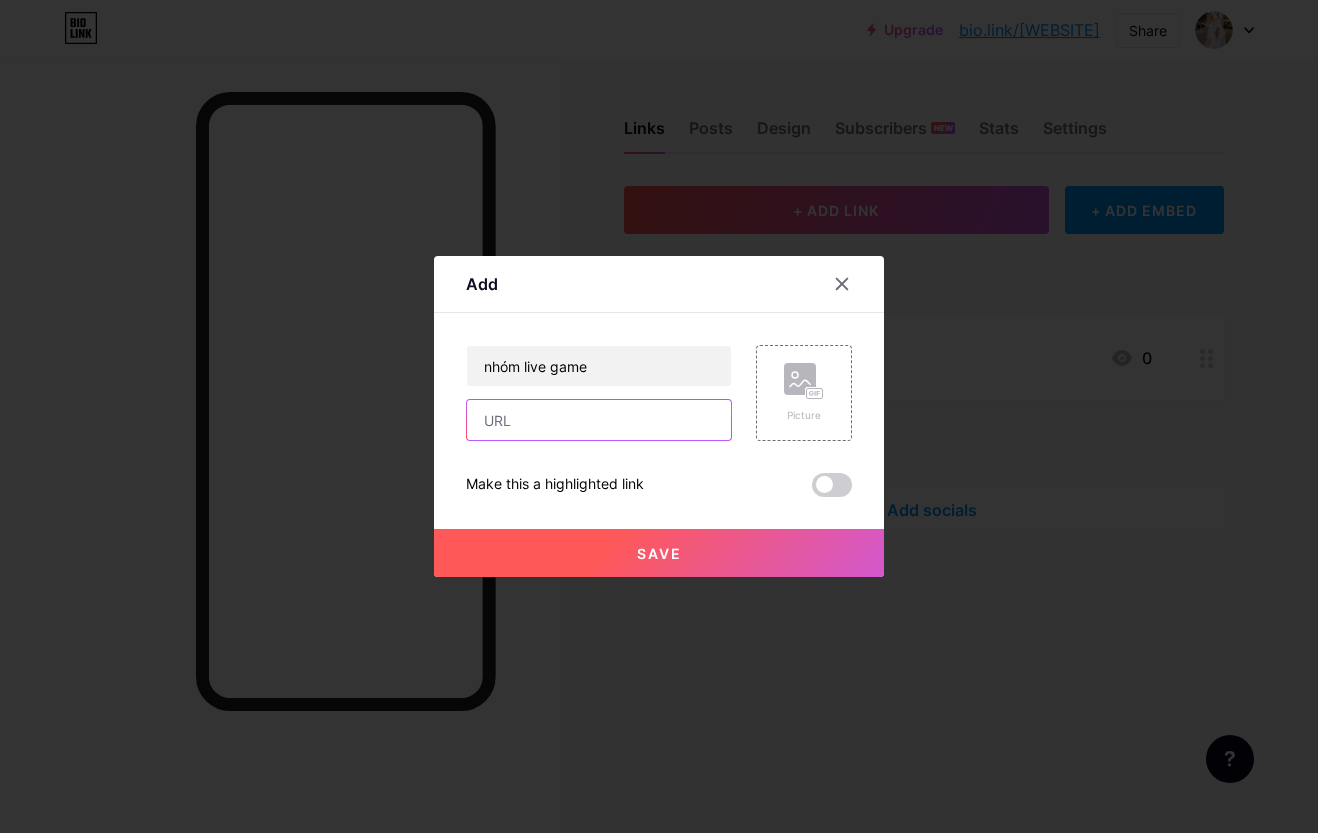 click at bounding box center (599, 420) 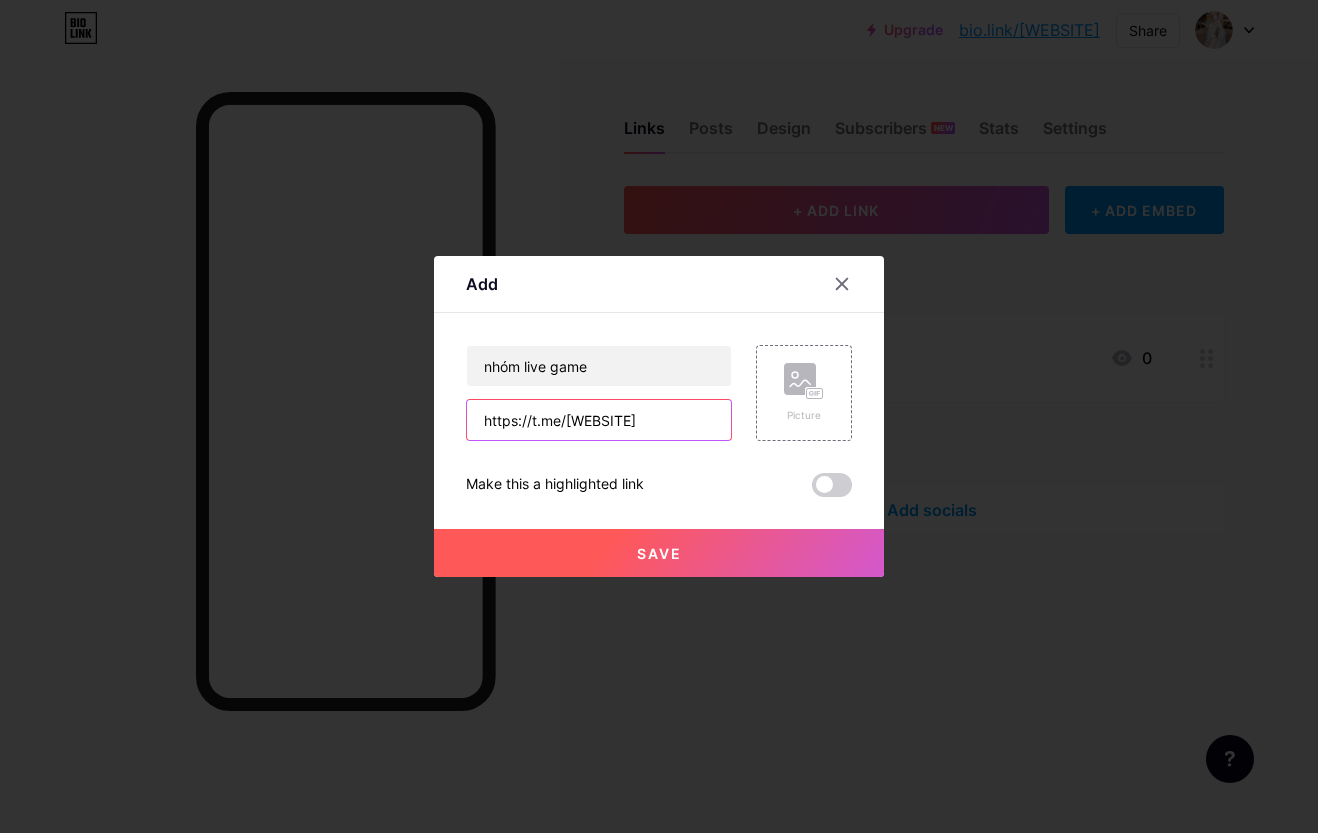 scroll, scrollTop: 0, scrollLeft: 12, axis: horizontal 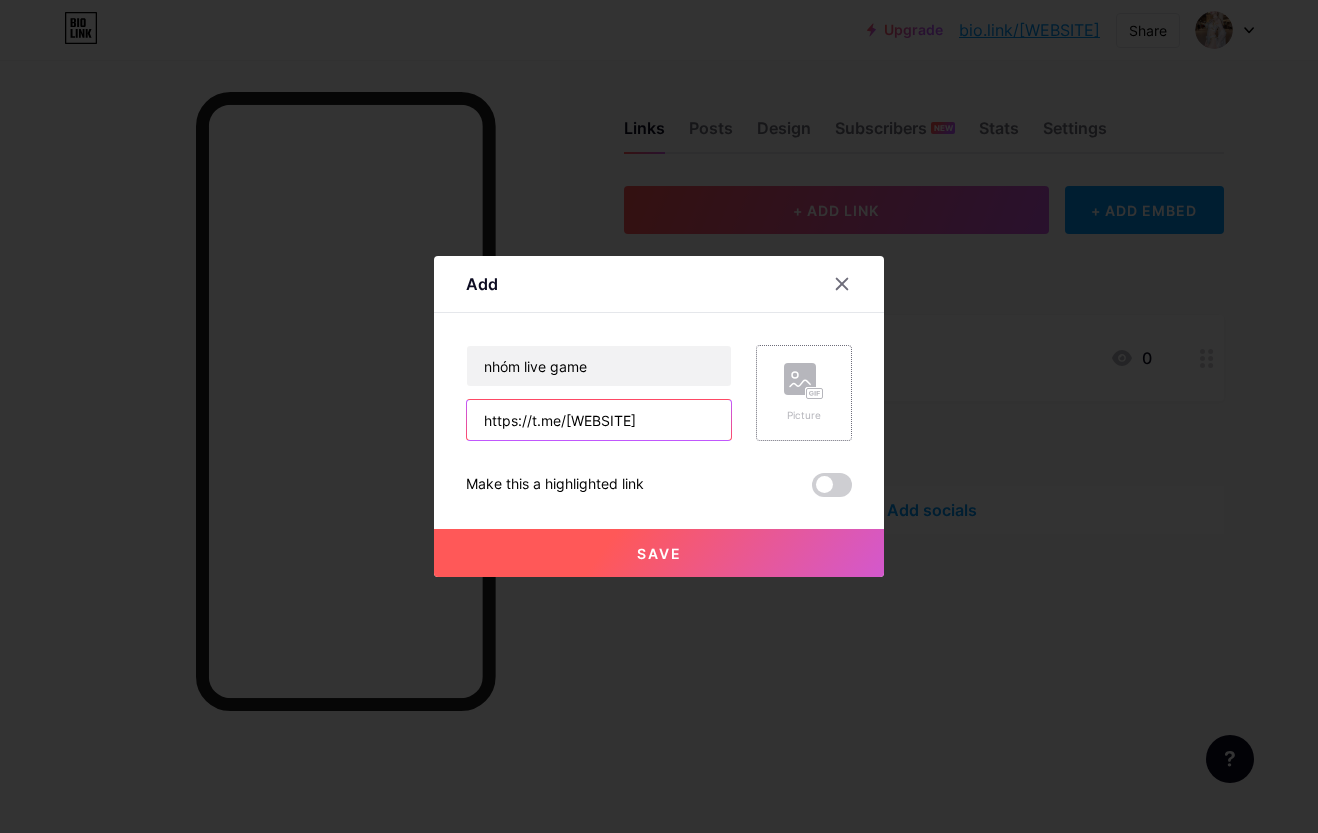 type on "https://t.me/[WEBSITE]" 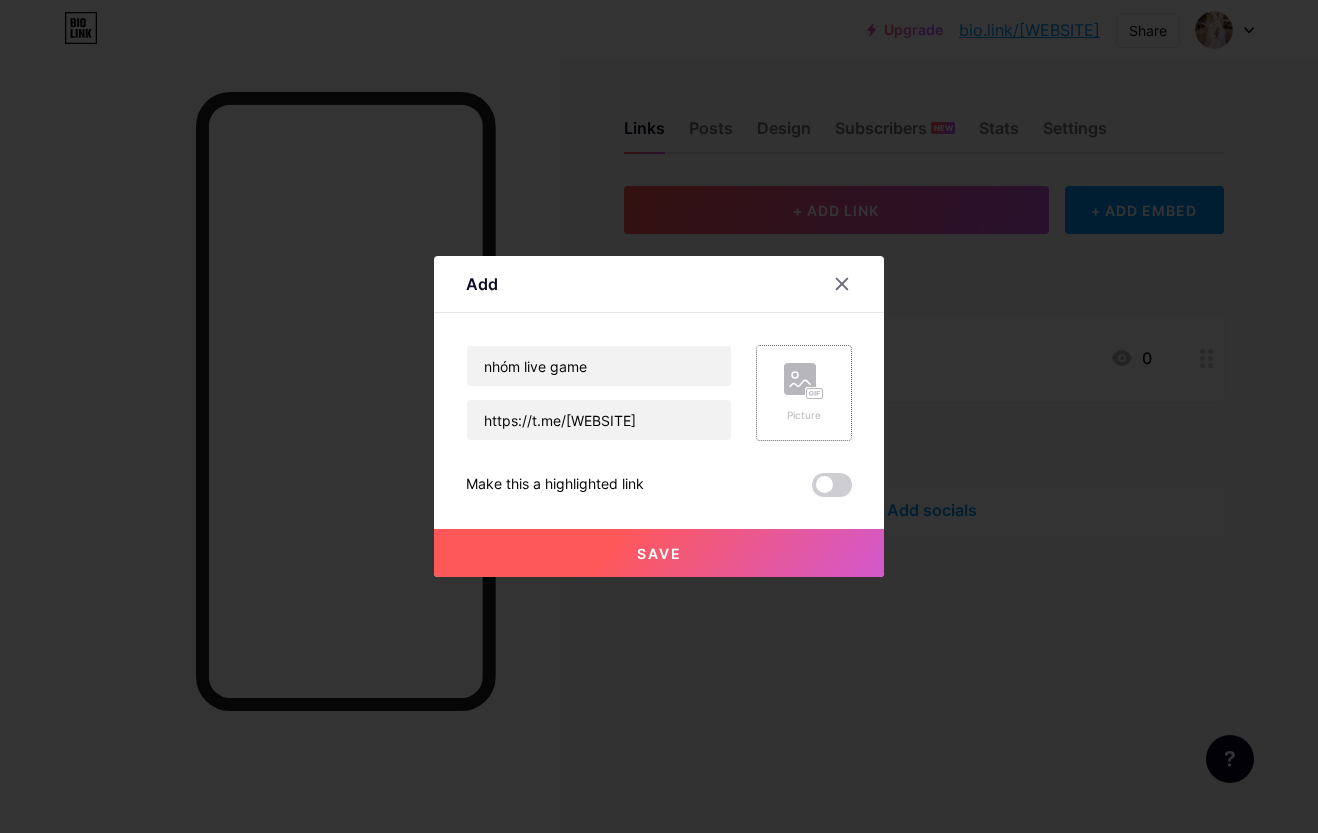 scroll, scrollTop: 0, scrollLeft: 0, axis: both 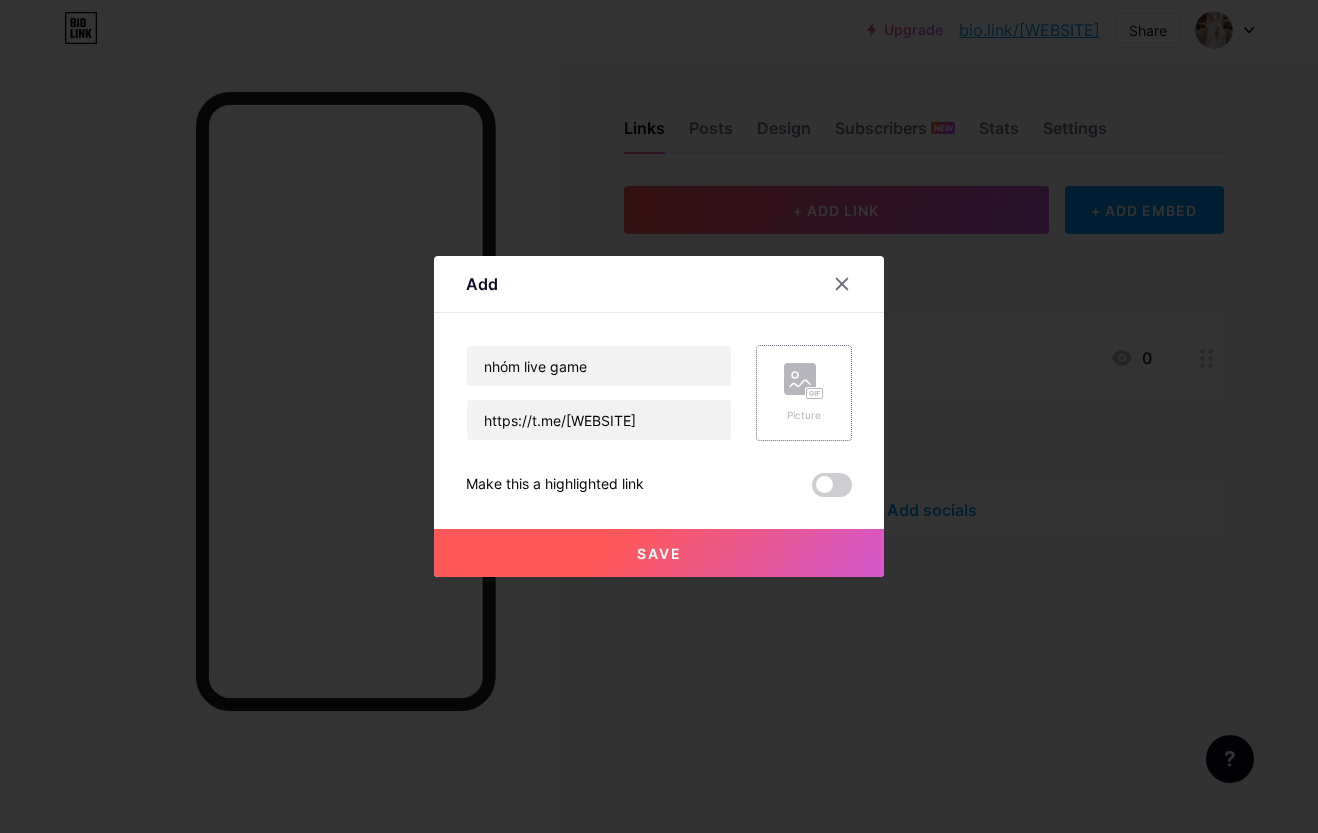 click on "Picture" at bounding box center (804, 393) 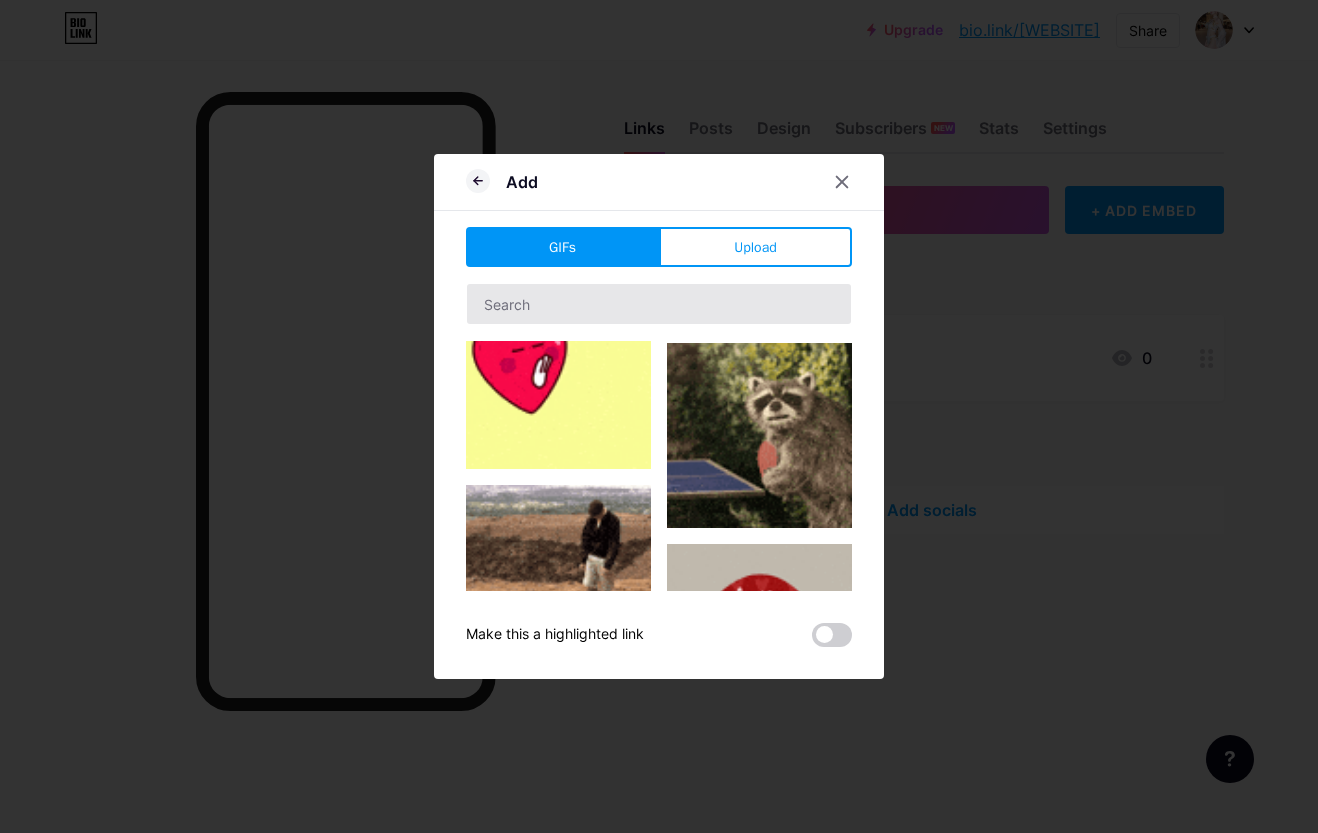 scroll, scrollTop: 200, scrollLeft: 0, axis: vertical 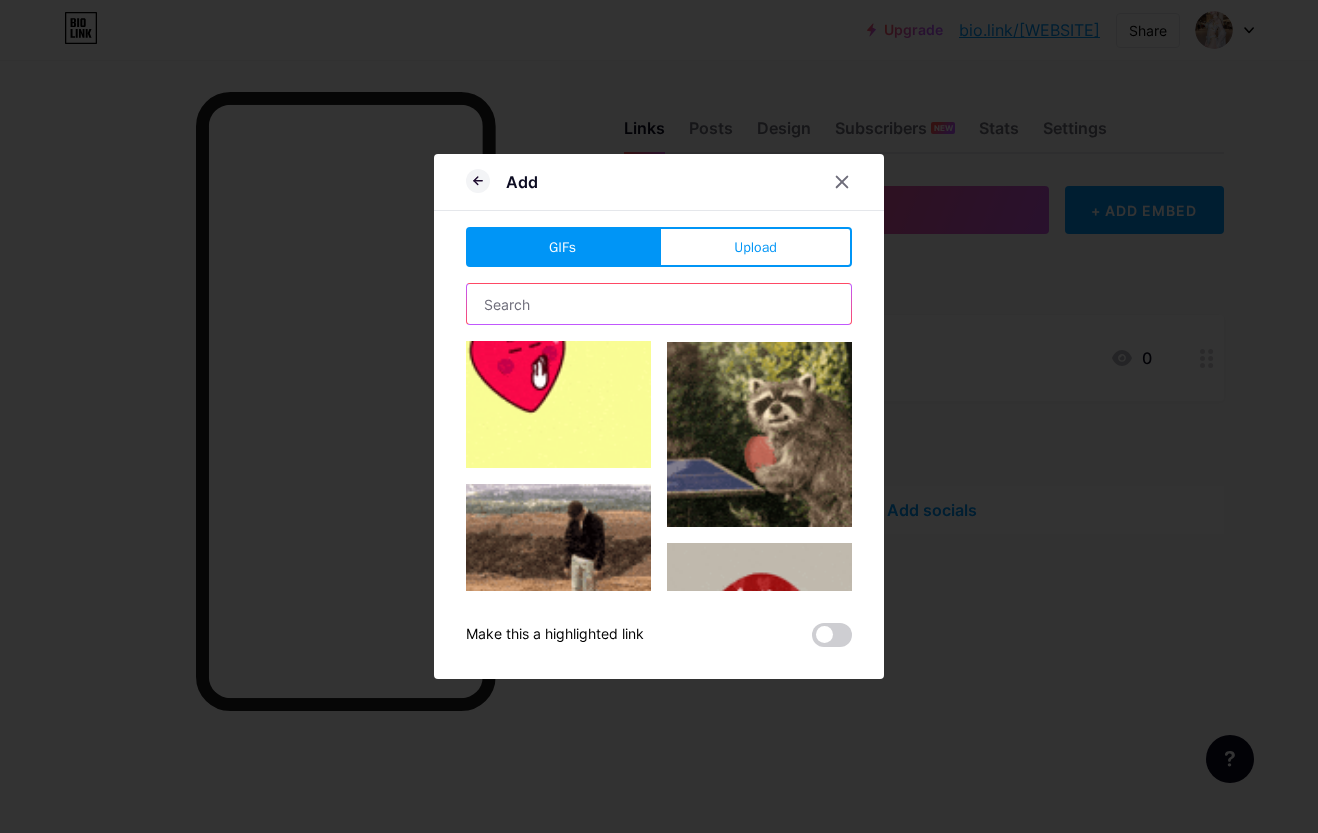 click at bounding box center (659, 304) 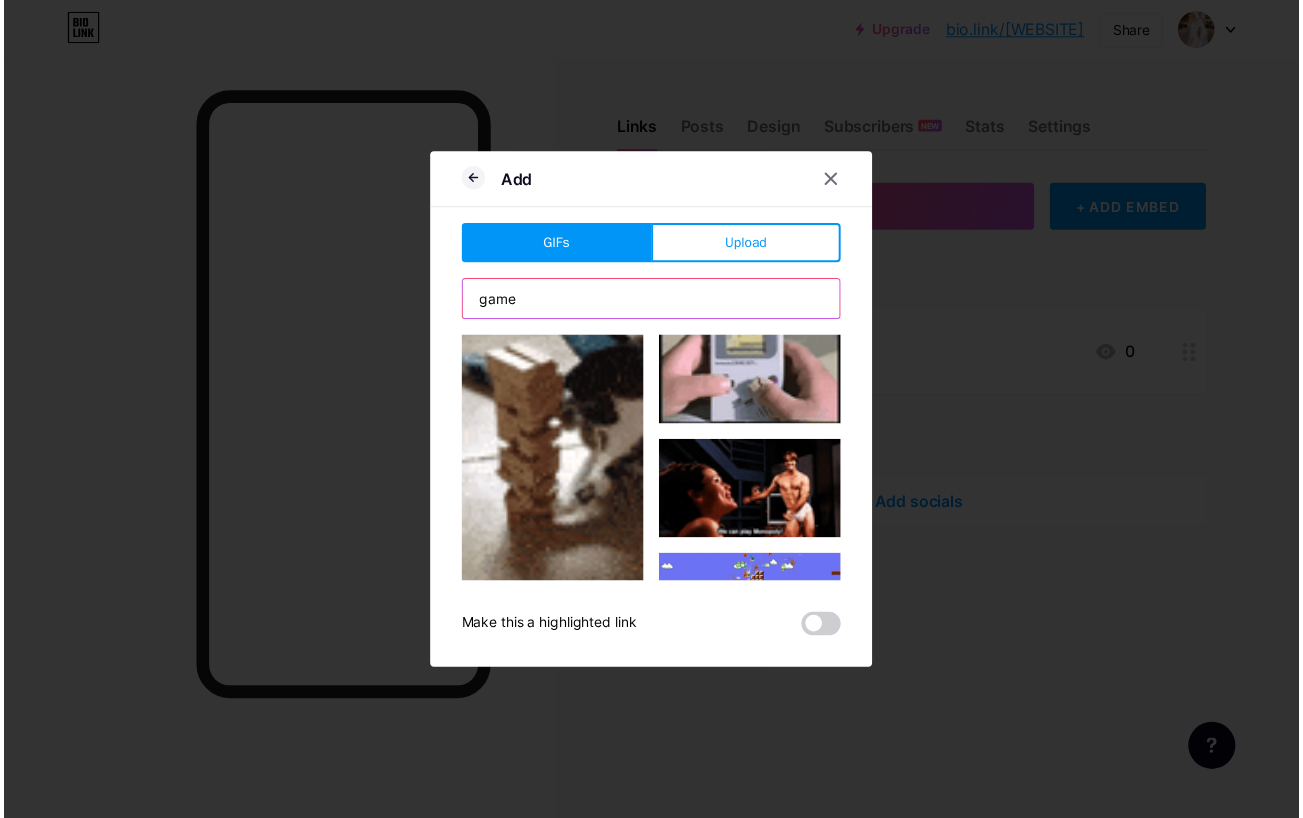 scroll, scrollTop: 500, scrollLeft: 0, axis: vertical 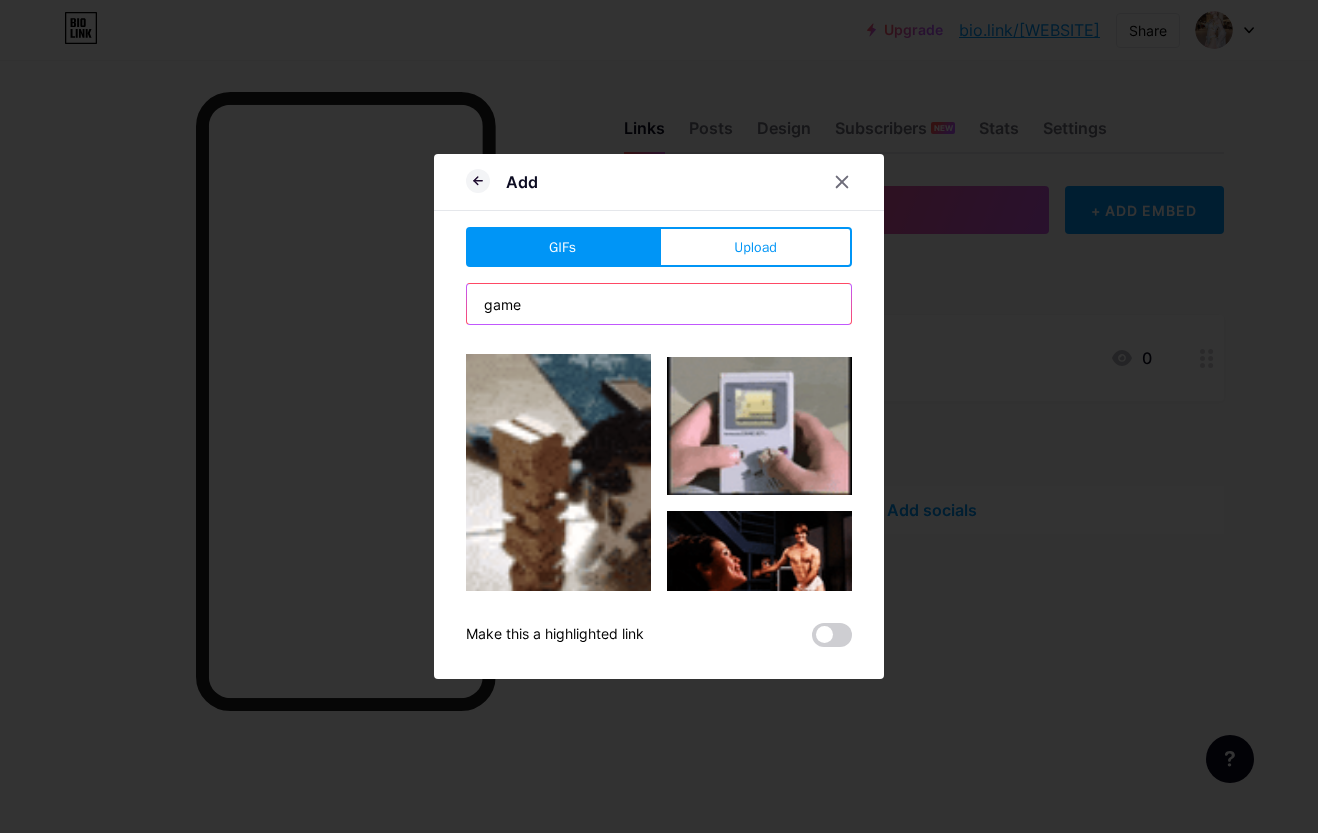 type on "game" 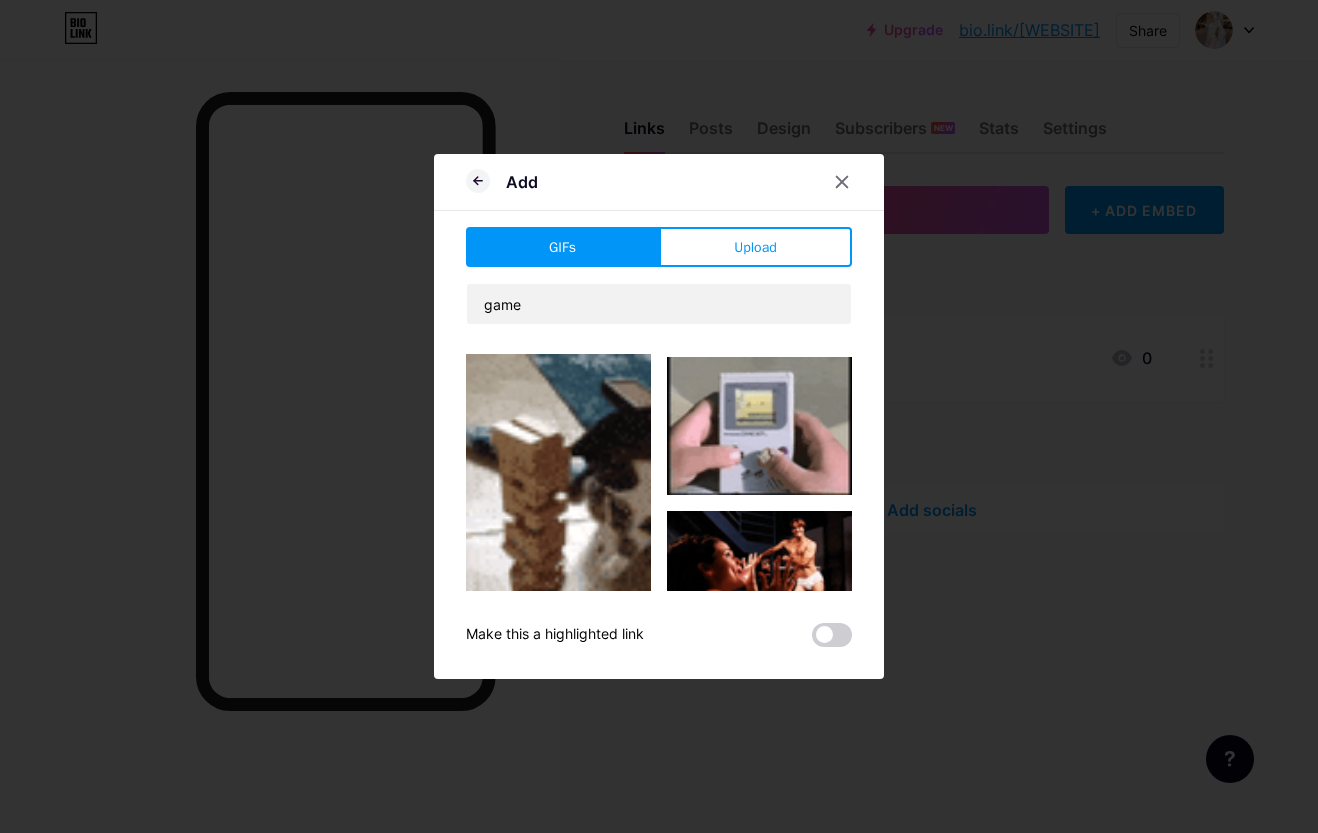 click at bounding box center (759, 426) 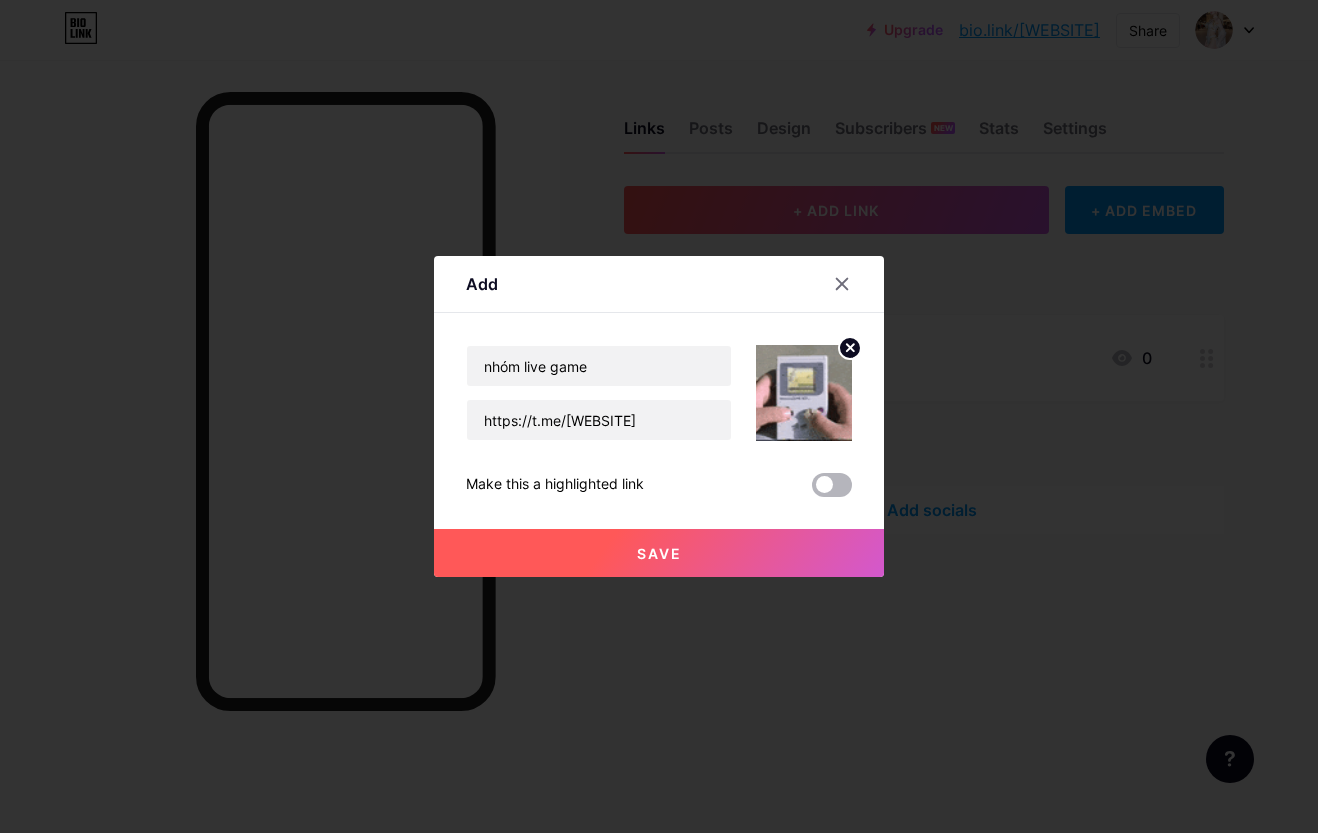 click at bounding box center (832, 485) 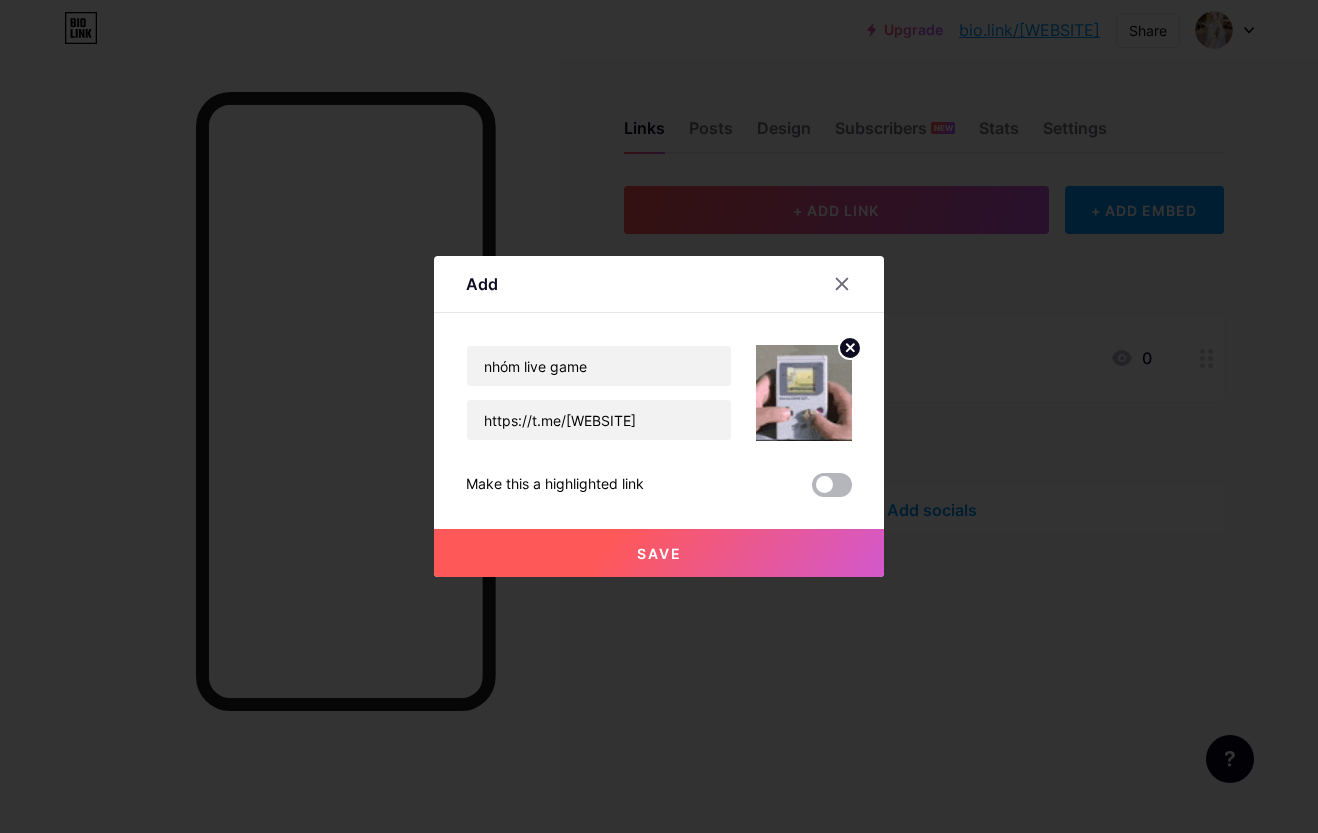 click at bounding box center (812, 490) 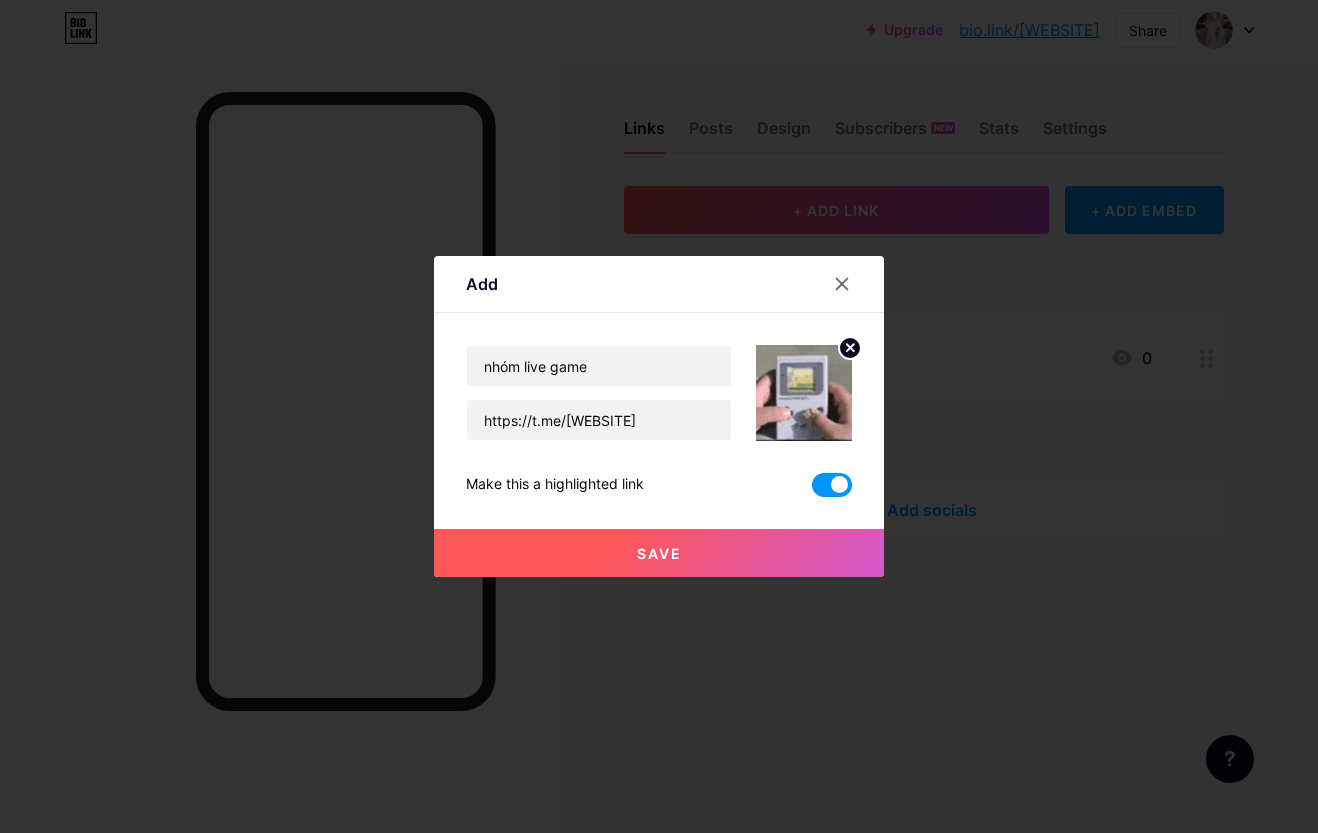 click on "Save" at bounding box center [659, 553] 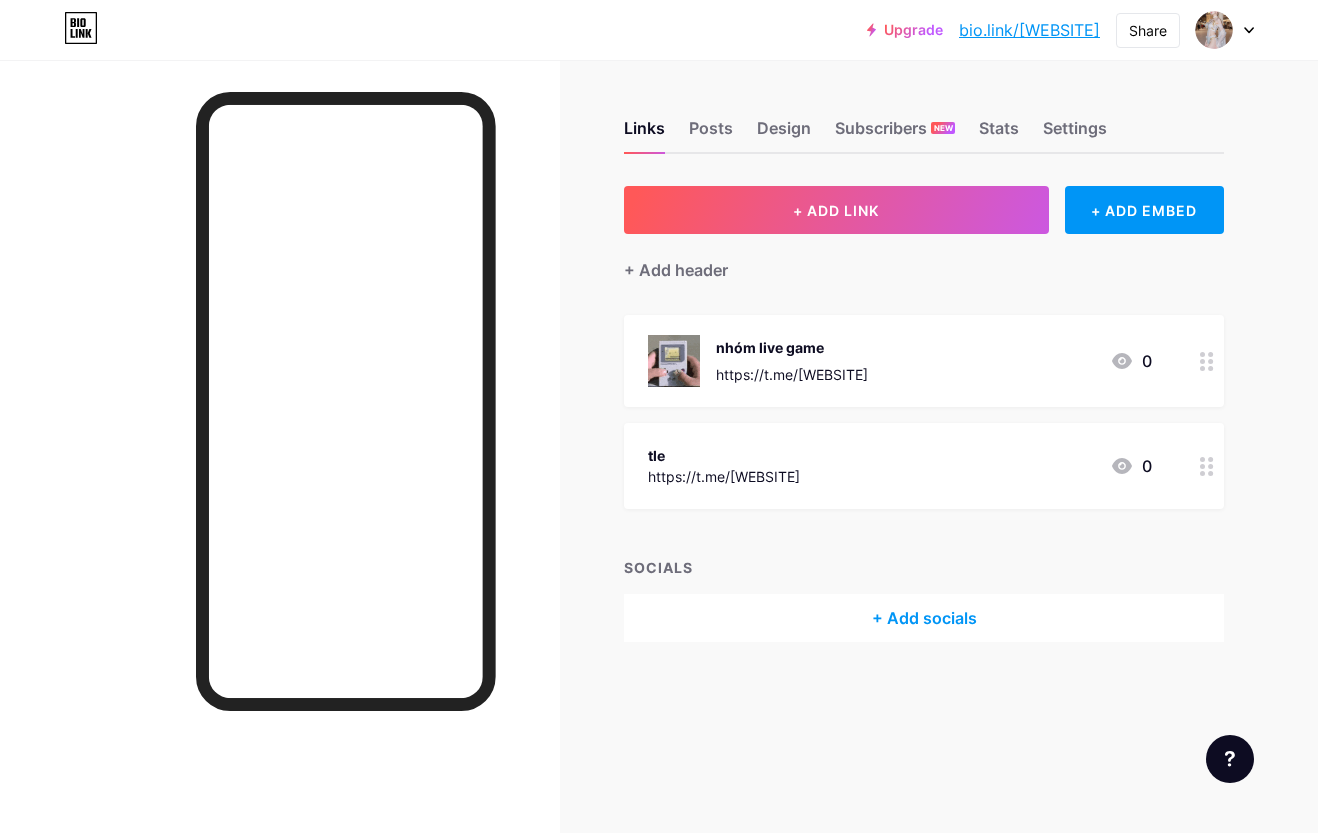 drag, startPoint x: 1017, startPoint y: 450, endPoint x: 988, endPoint y: 484, distance: 44.687805 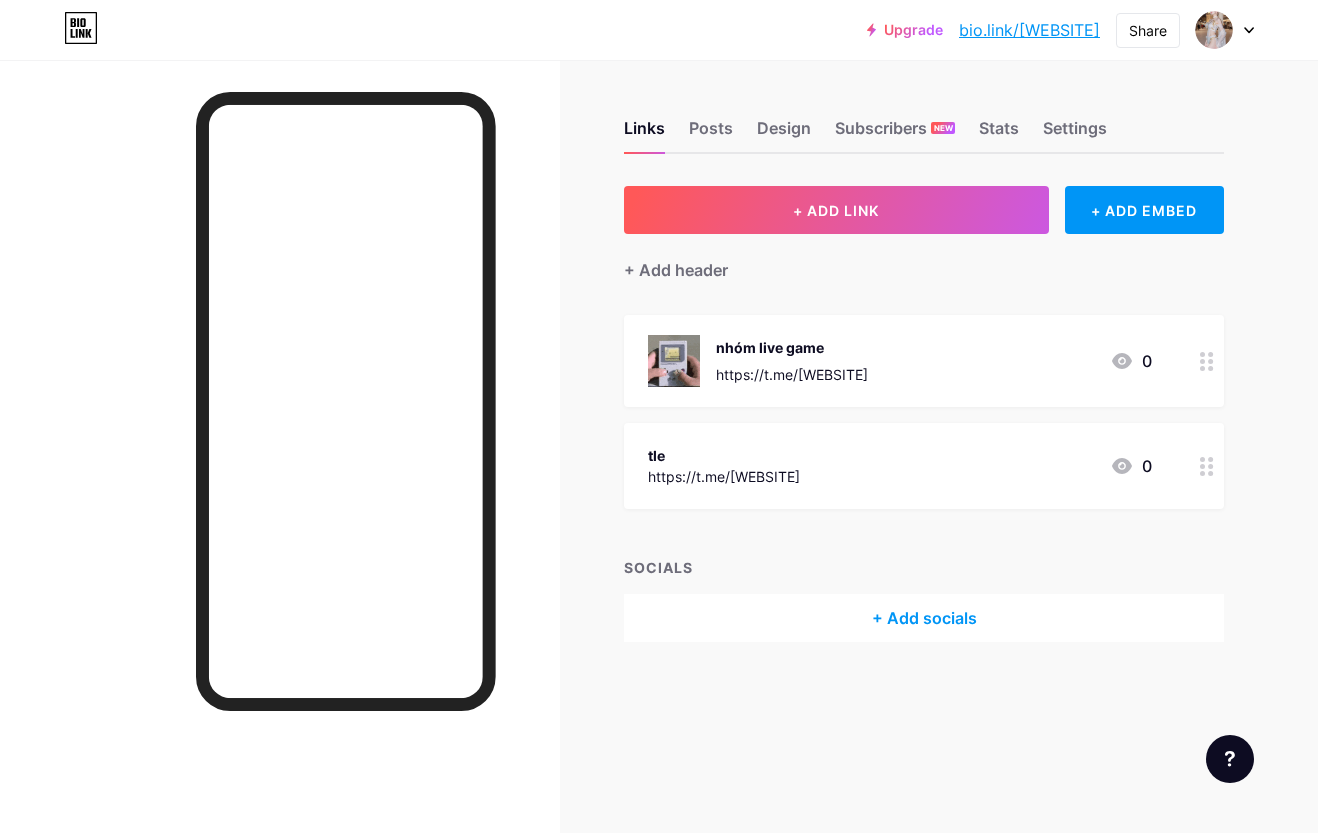 click on "tle
https://t.me/[WEBSITE]
0" at bounding box center [900, 466] 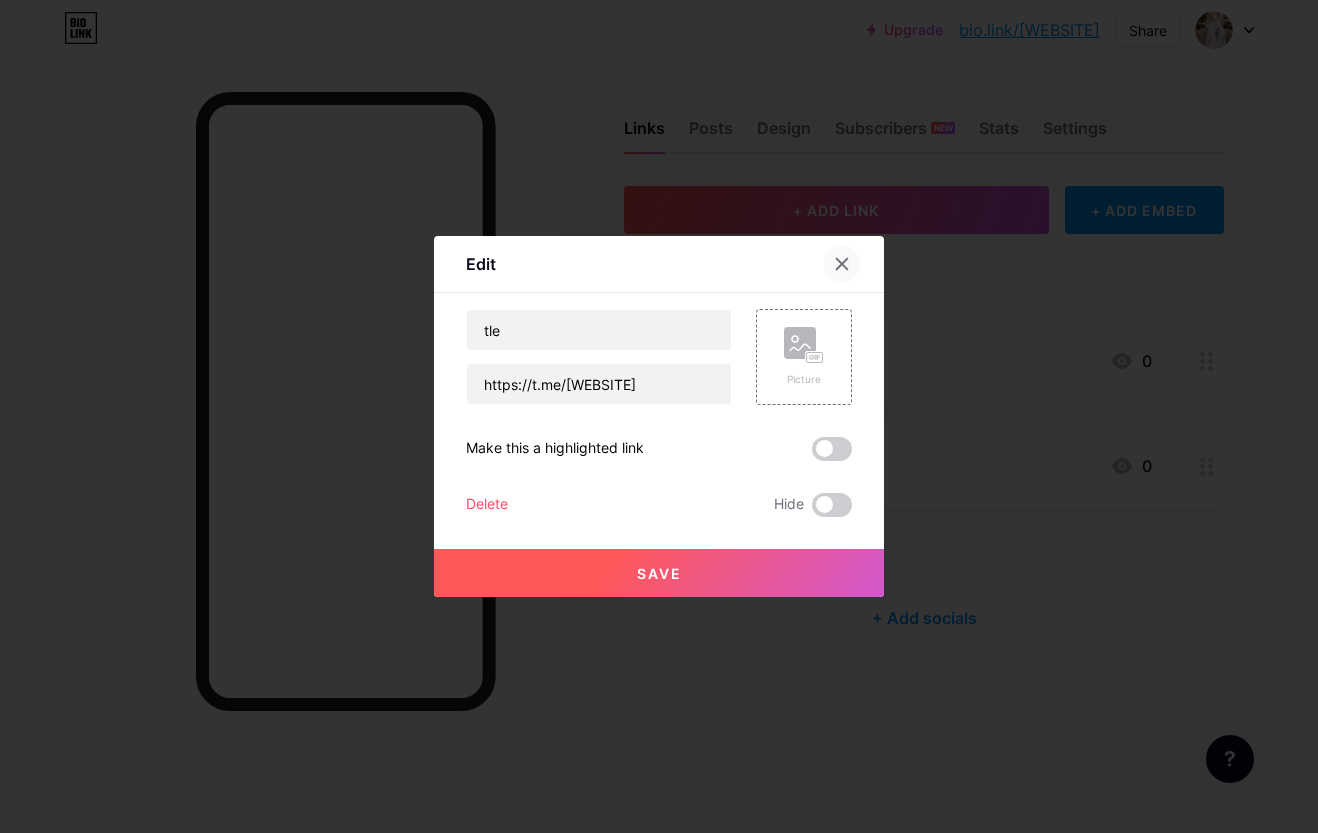 click 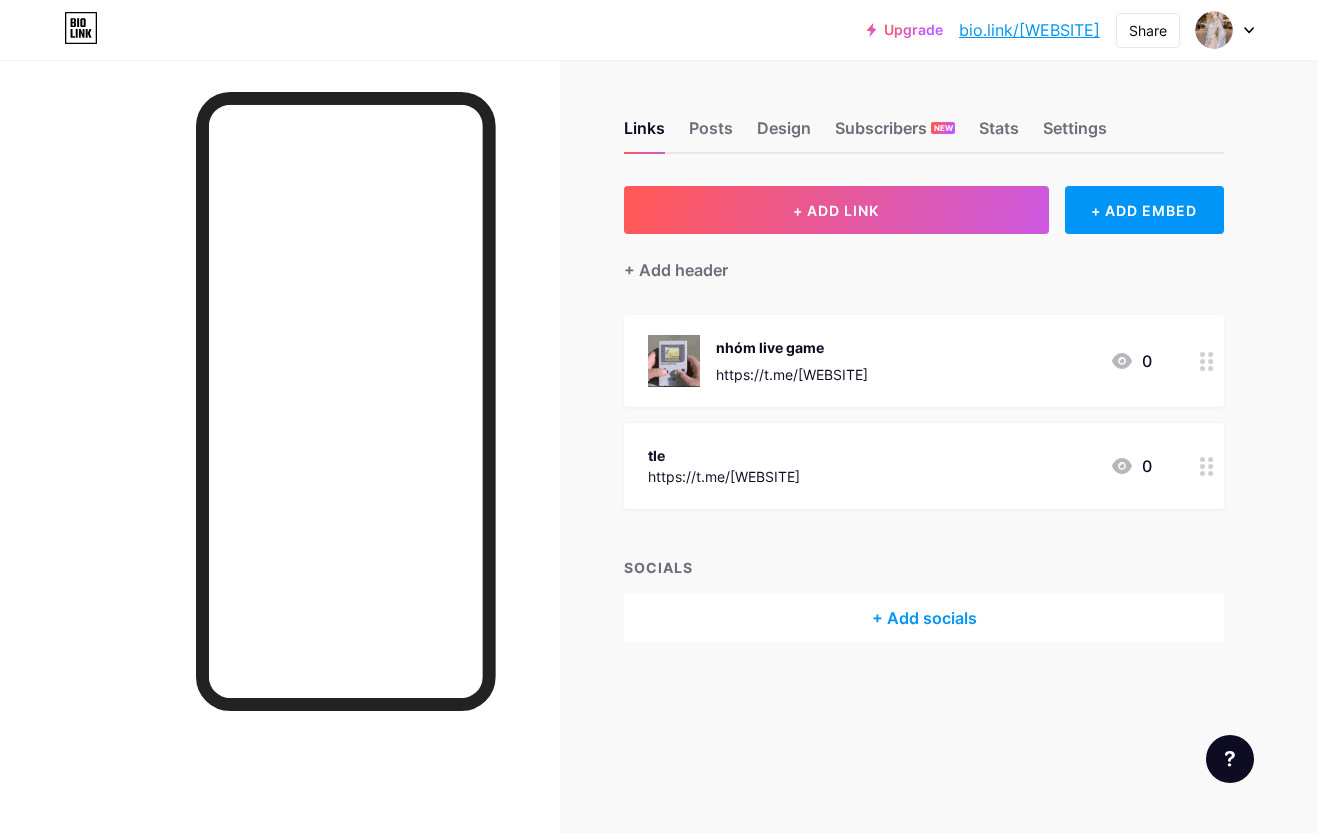 type 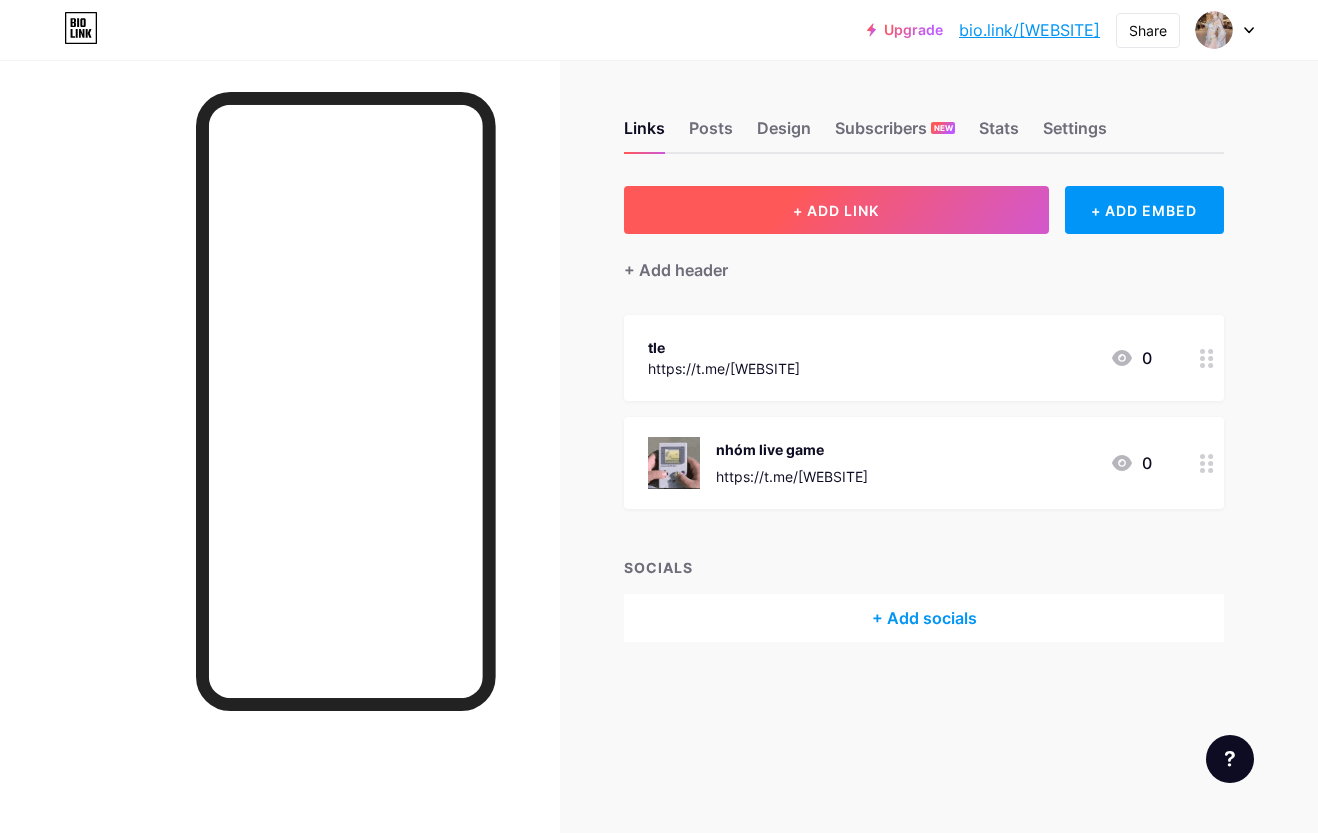 click on "+ ADD LINK" at bounding box center [836, 210] 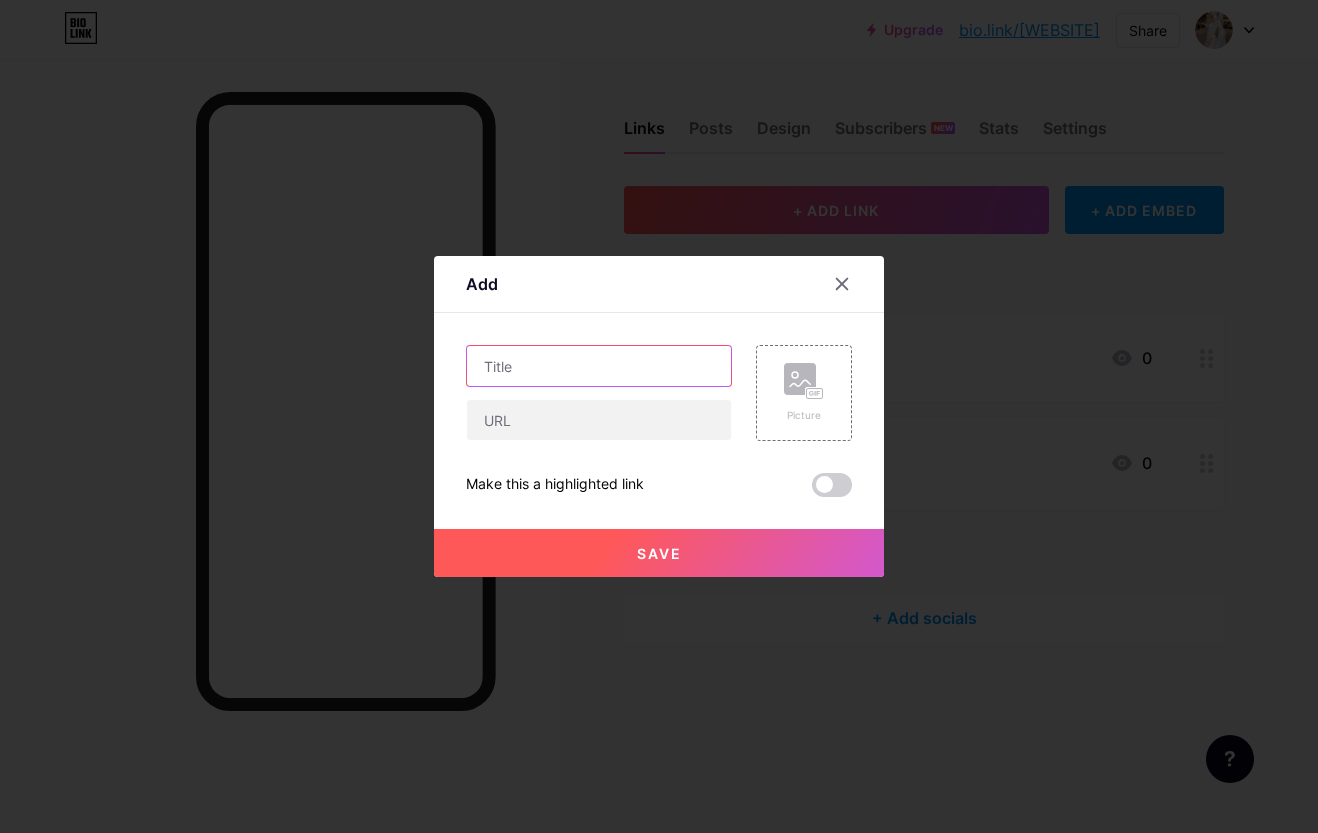 click at bounding box center (599, 366) 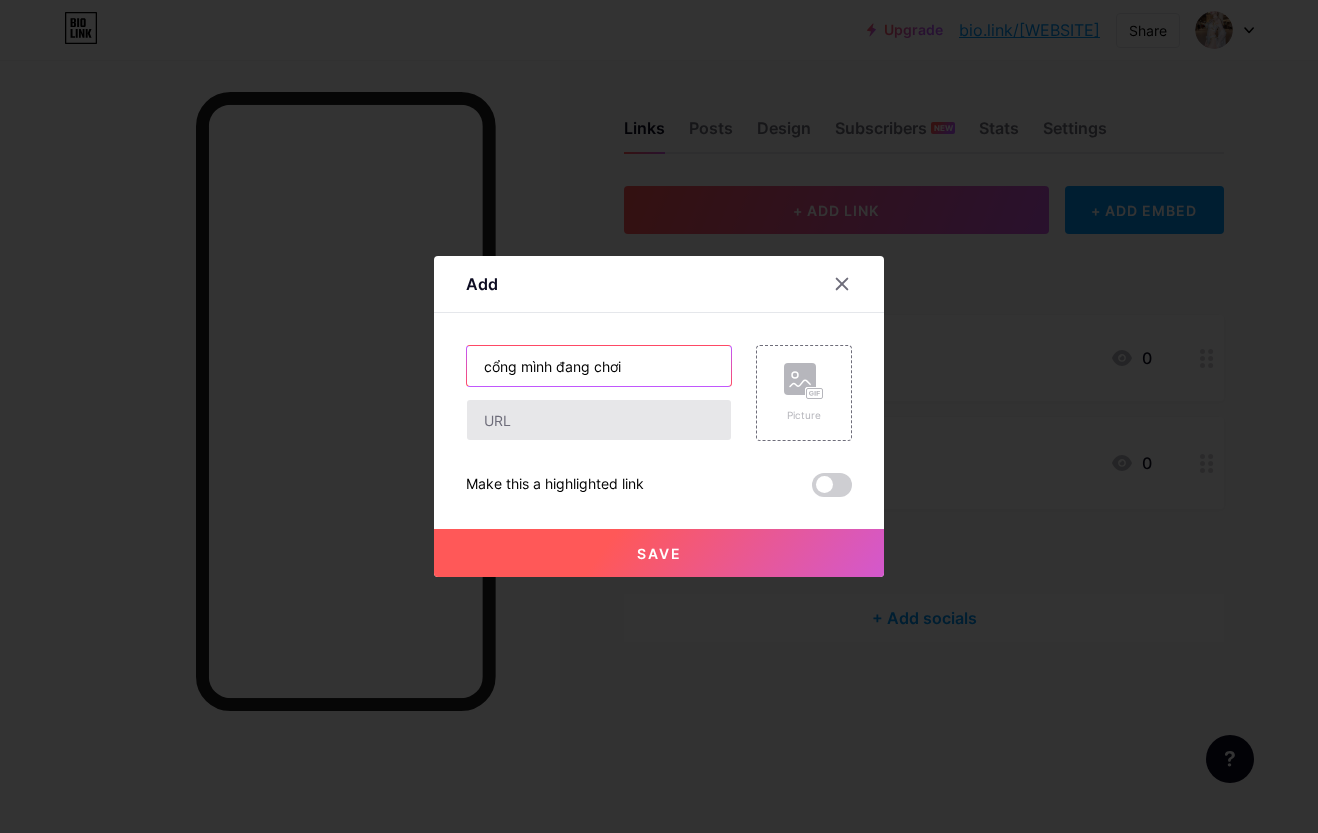 type on "cổng mình đang chơi" 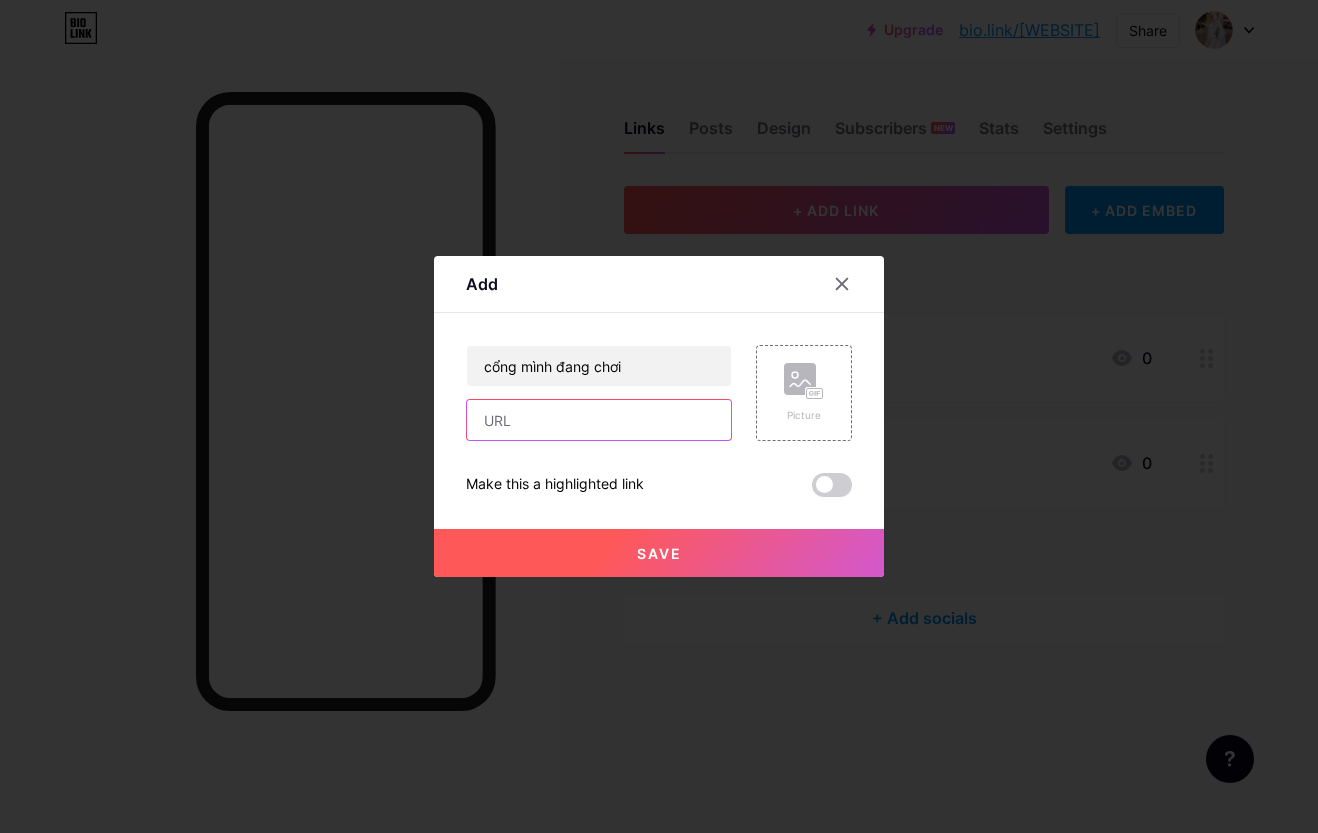 click at bounding box center (599, 420) 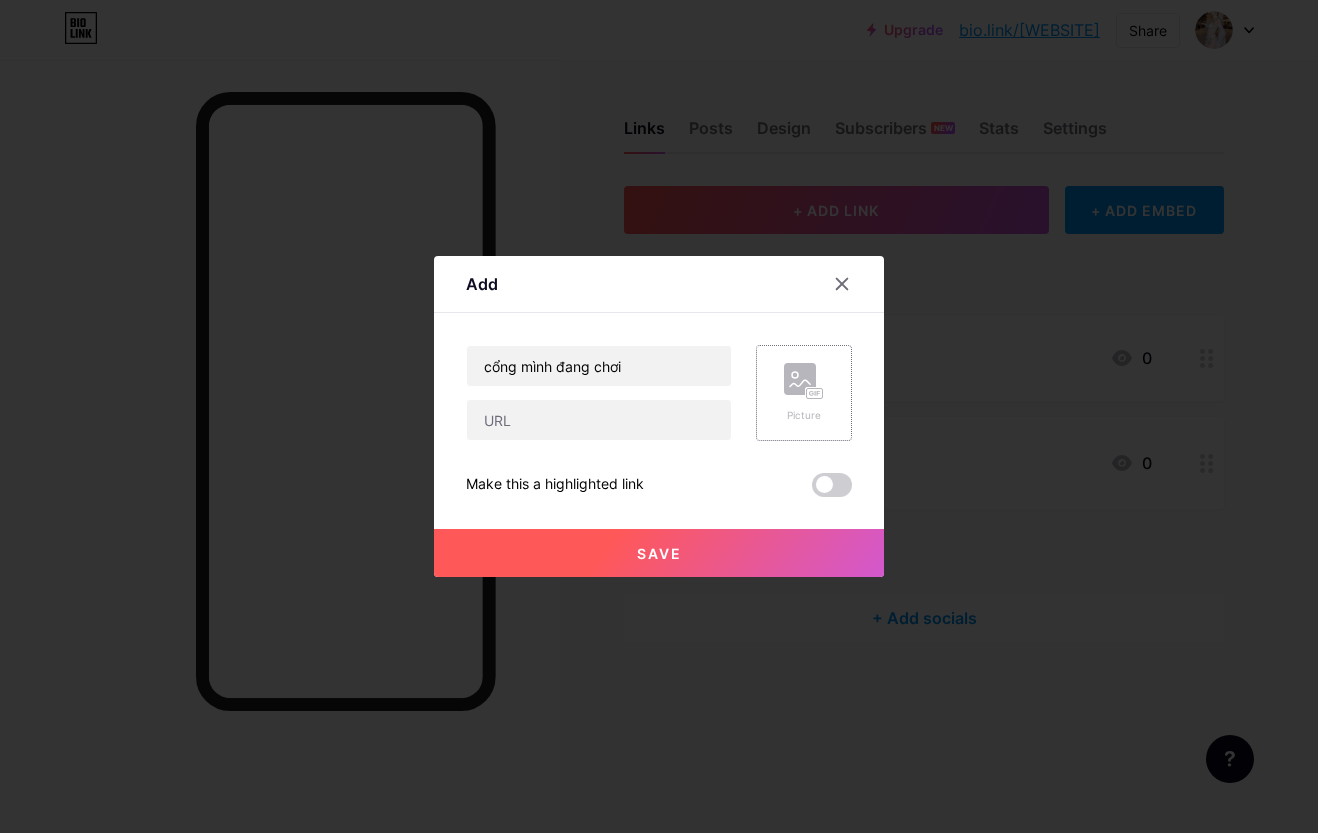 click on "Picture" at bounding box center [804, 393] 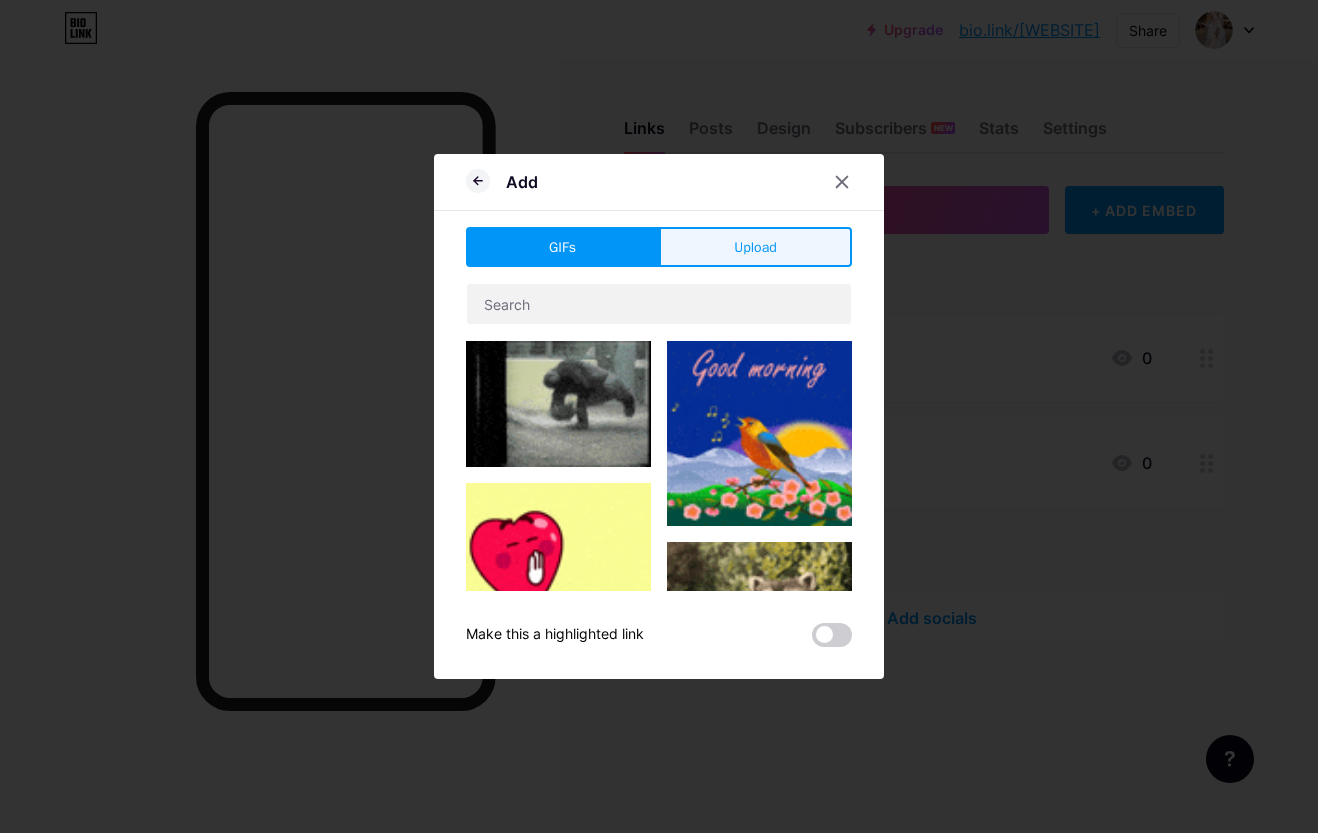 click on "Upload" at bounding box center [755, 247] 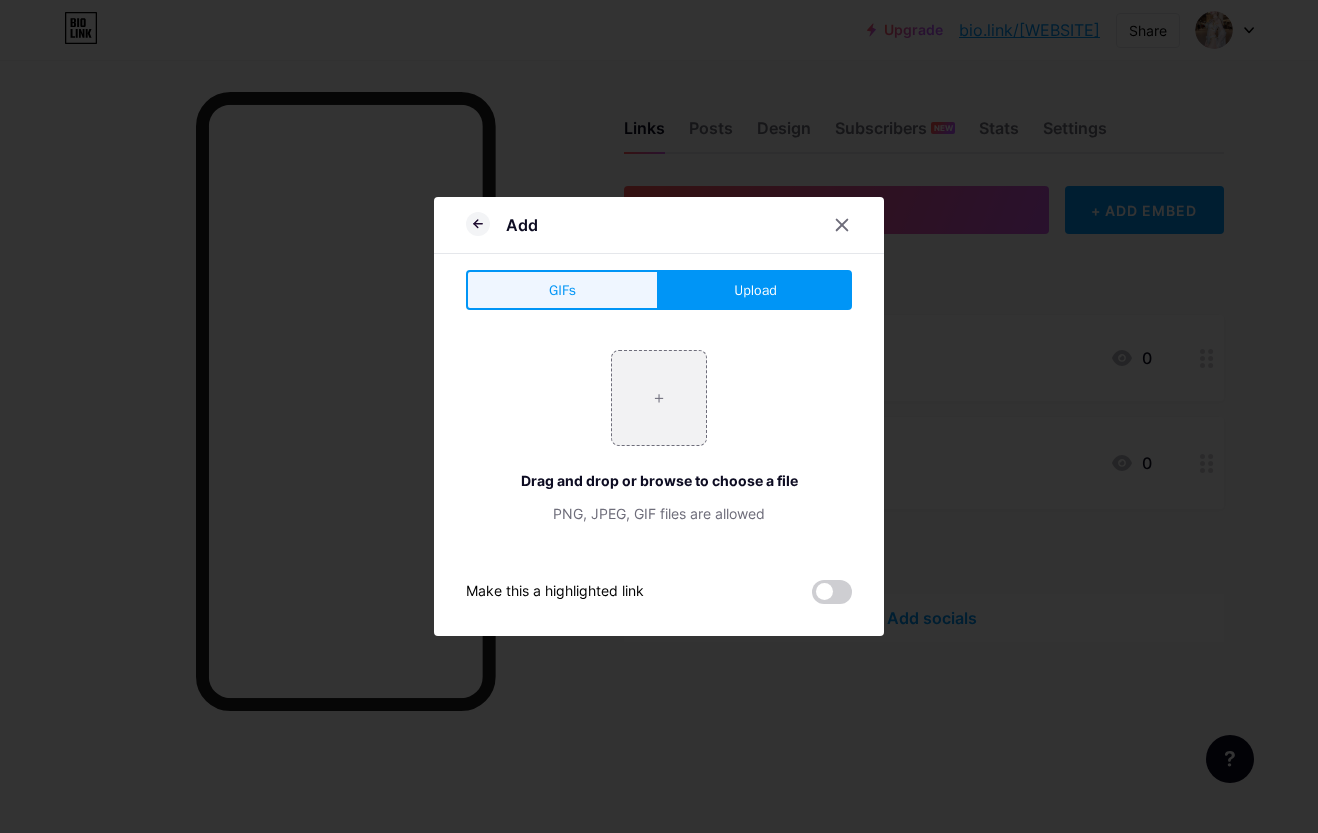 click on "GIFs" at bounding box center [562, 290] 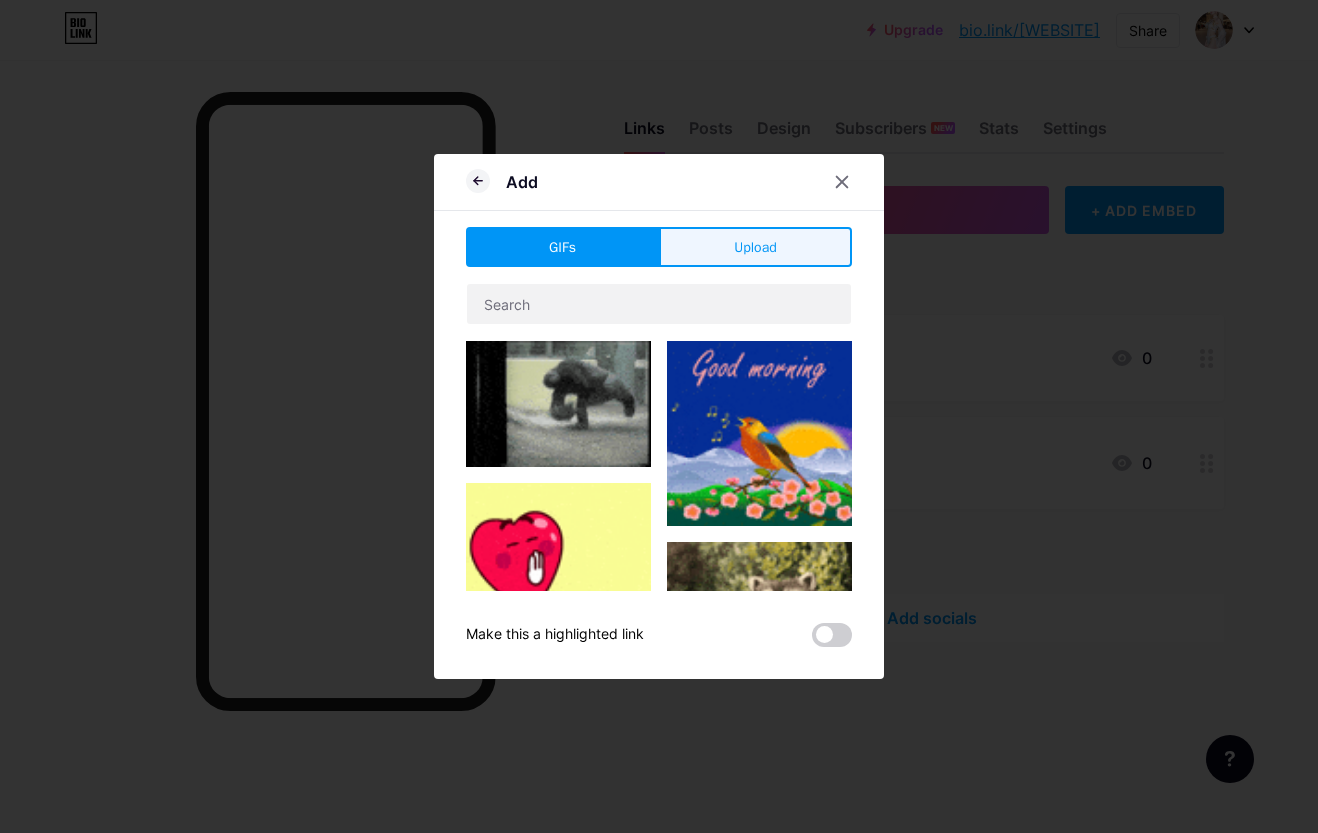 click on "Upload" at bounding box center [755, 247] 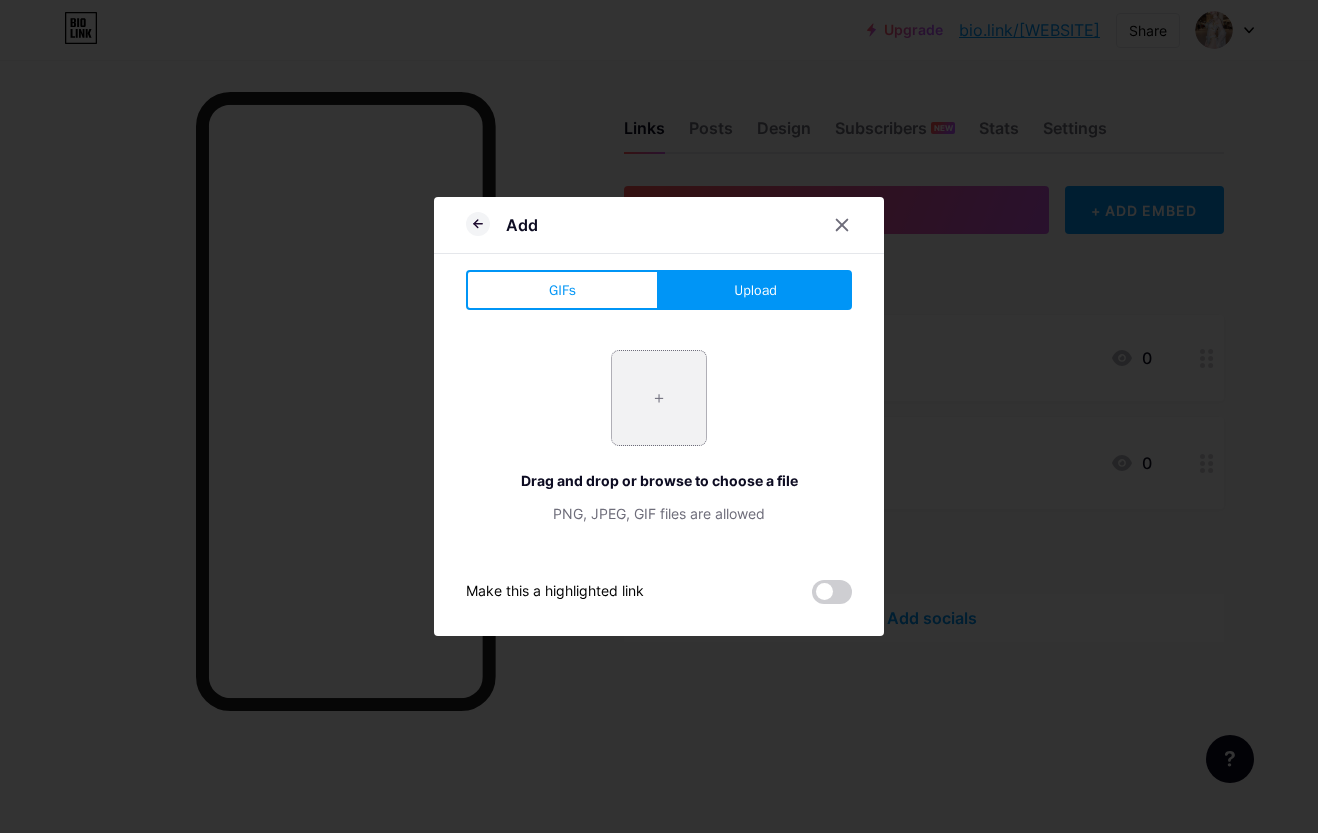 click at bounding box center [659, 398] 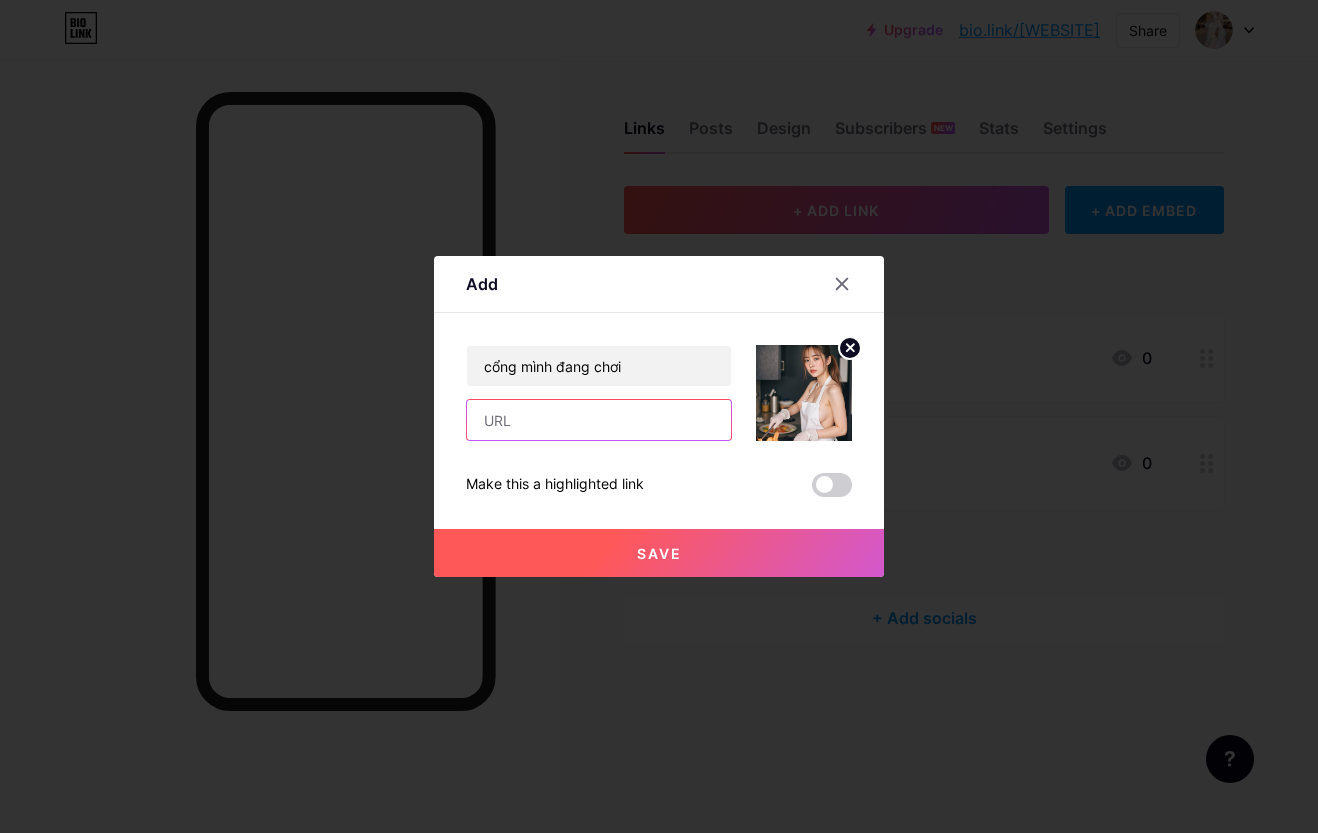 click at bounding box center (599, 420) 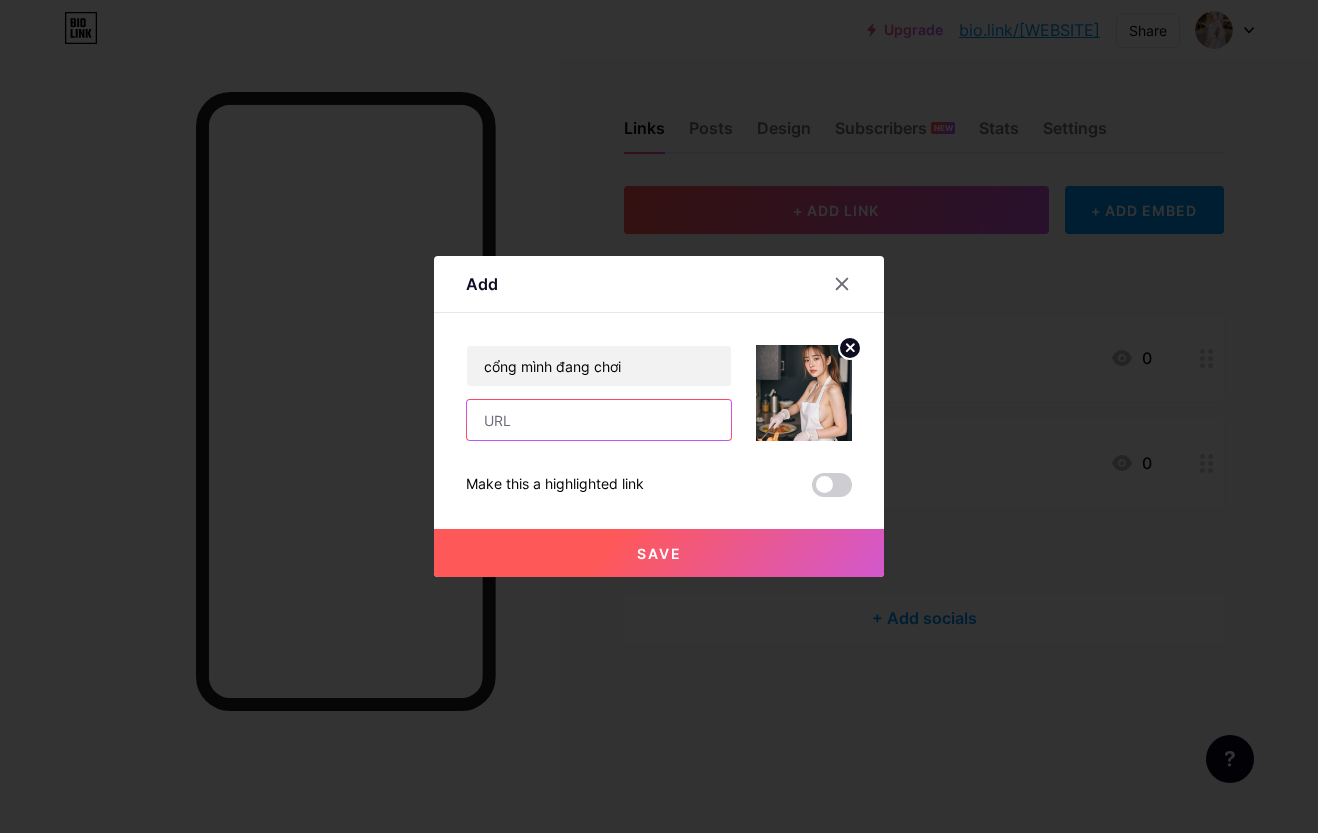 paste on "https://byvn.net/[WEBSITE]" 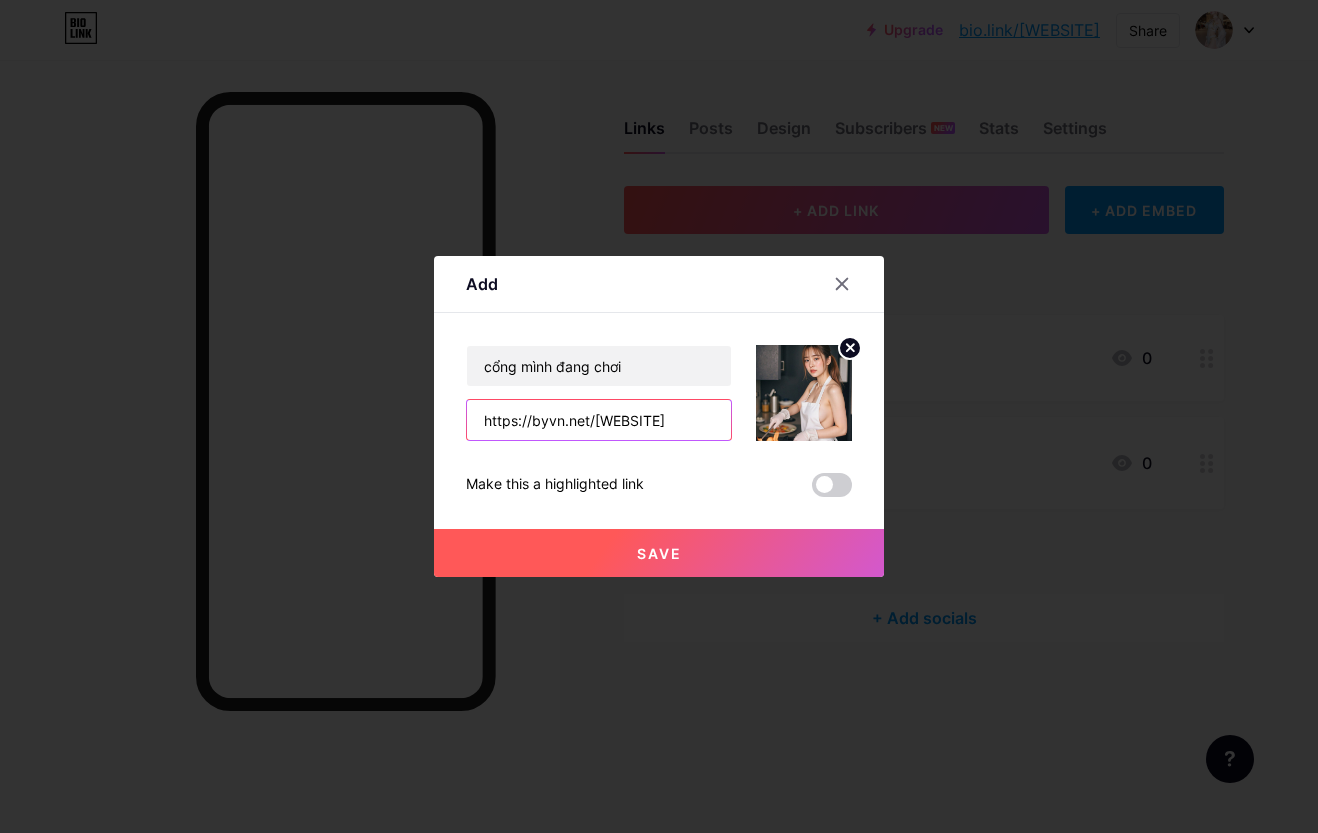 type on "https://byvn.net/[WEBSITE]" 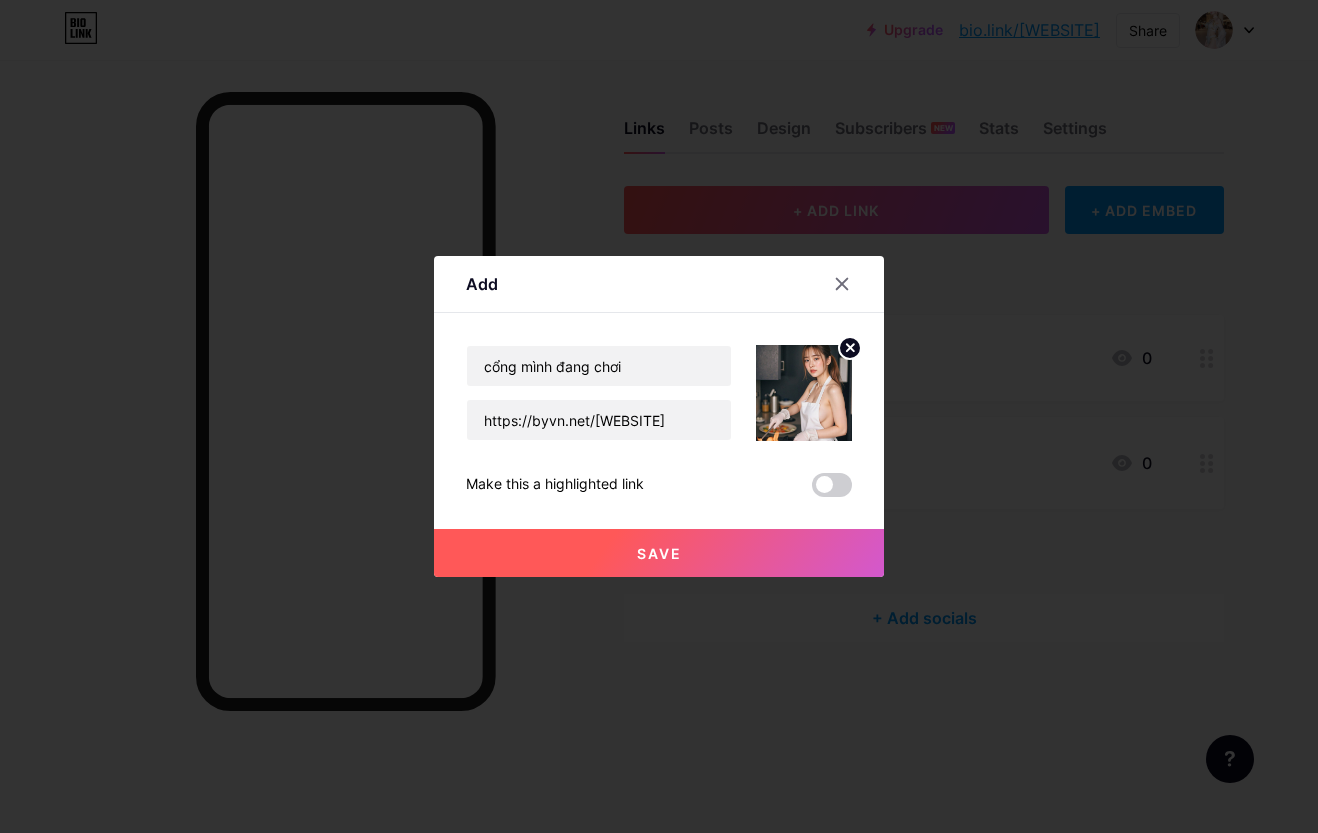 click on "Save" at bounding box center [659, 553] 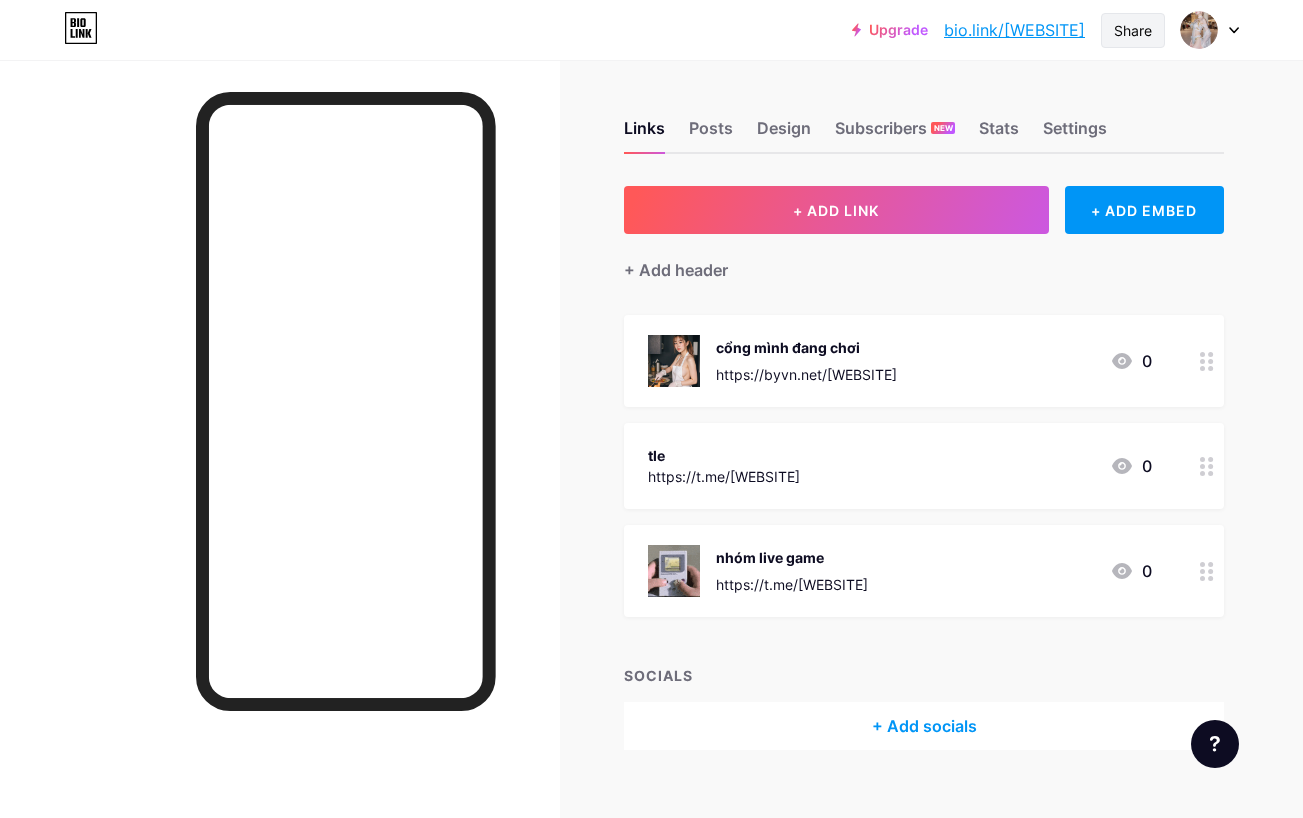 click on "Share" at bounding box center (1133, 30) 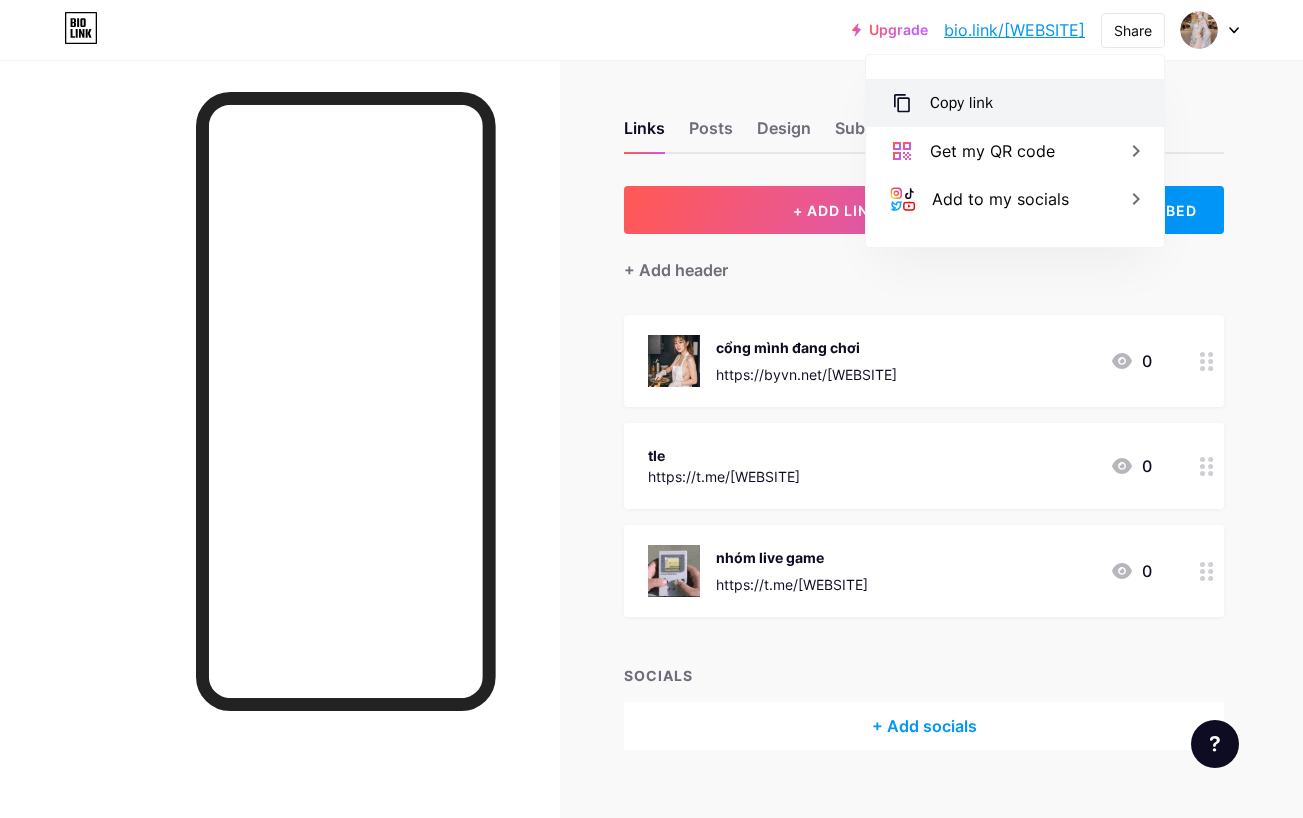 click on "Copy link" at bounding box center (961, 103) 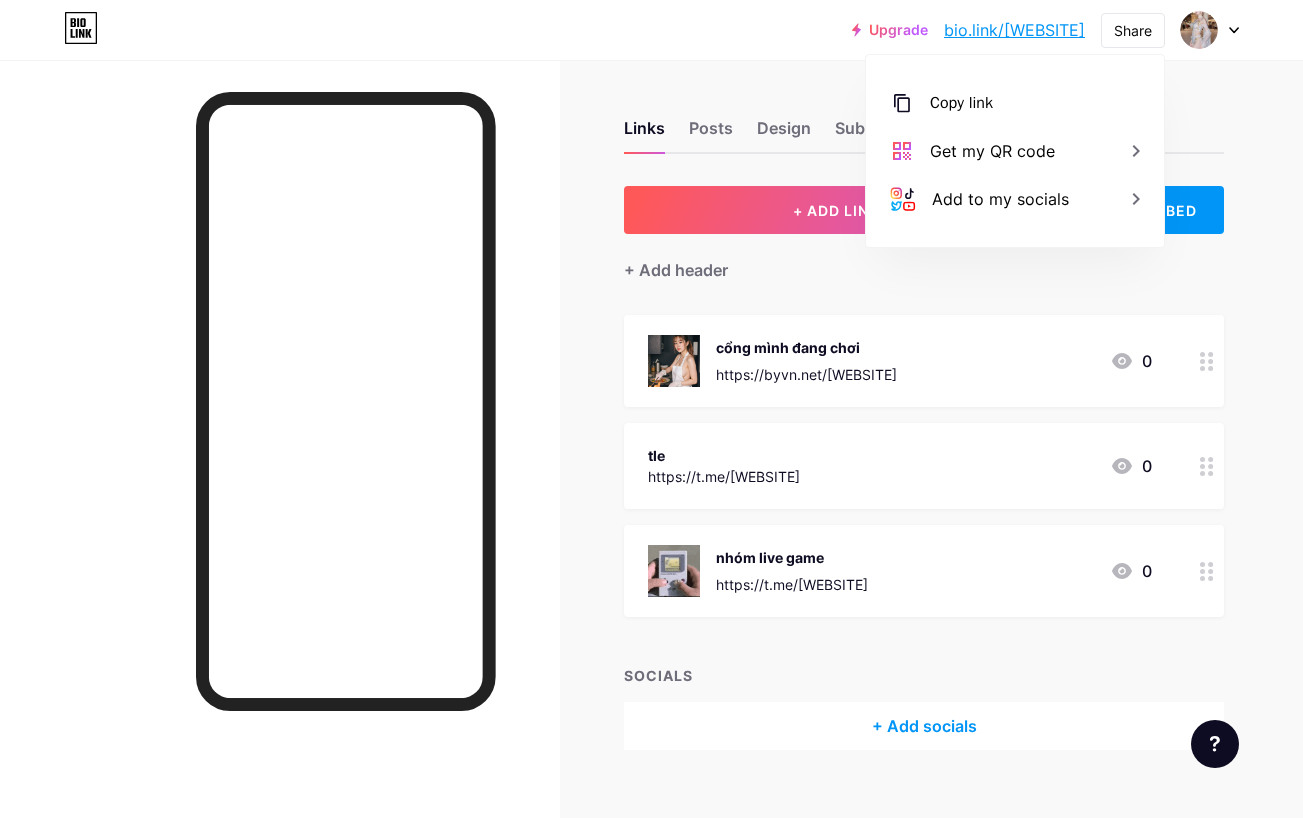drag, startPoint x: 36, startPoint y: 175, endPoint x: 47, endPoint y: 181, distance: 12.529964 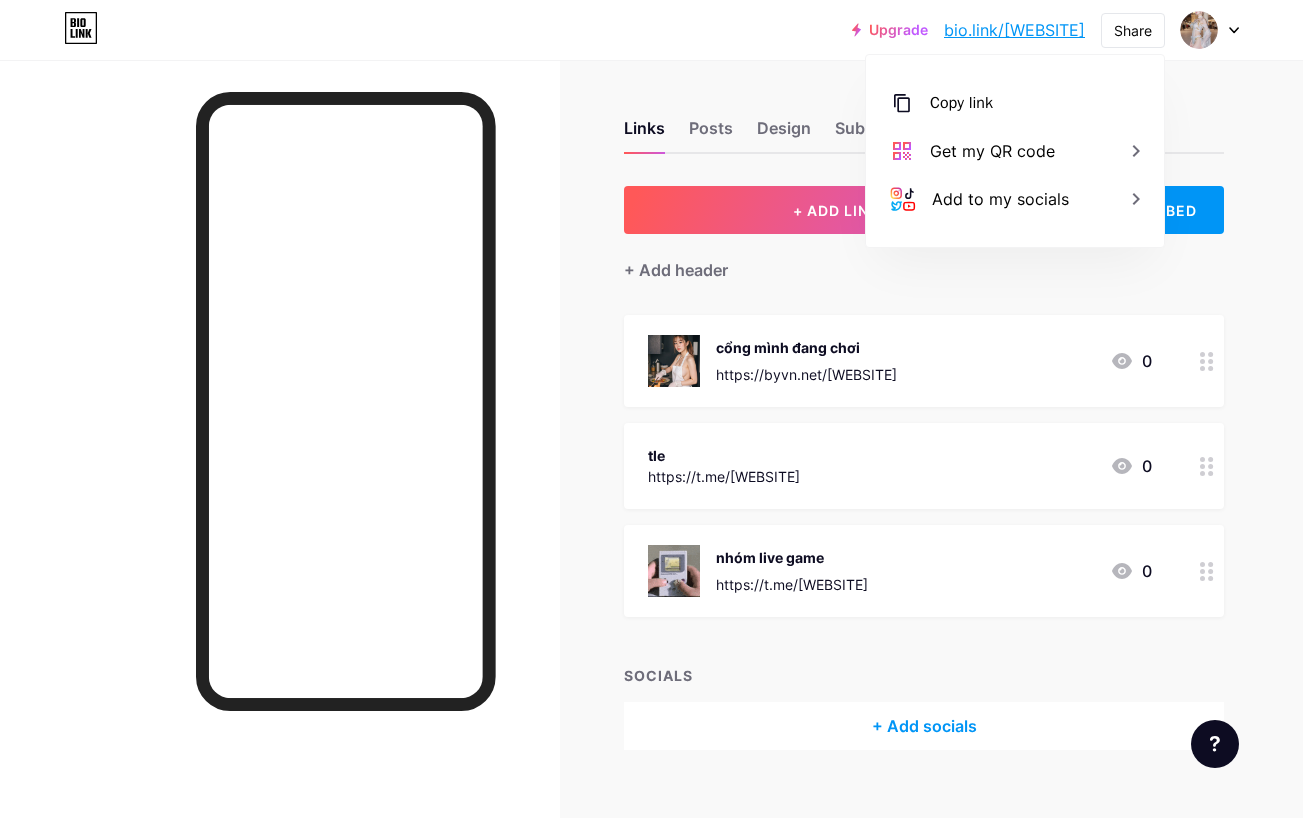 click at bounding box center [280, 469] 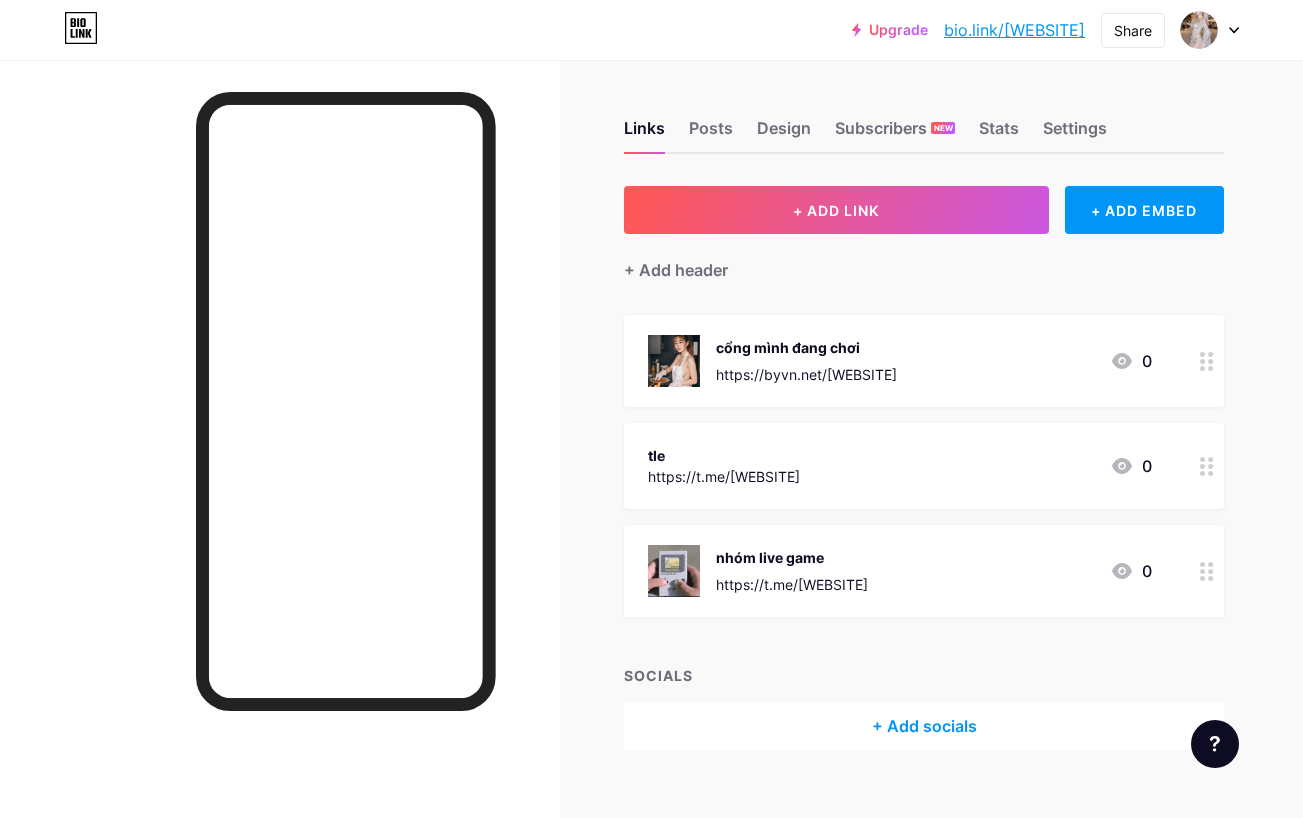 click on "Links
Posts
Design
Subscribers
NEW
Stats
Settings" at bounding box center (924, 119) 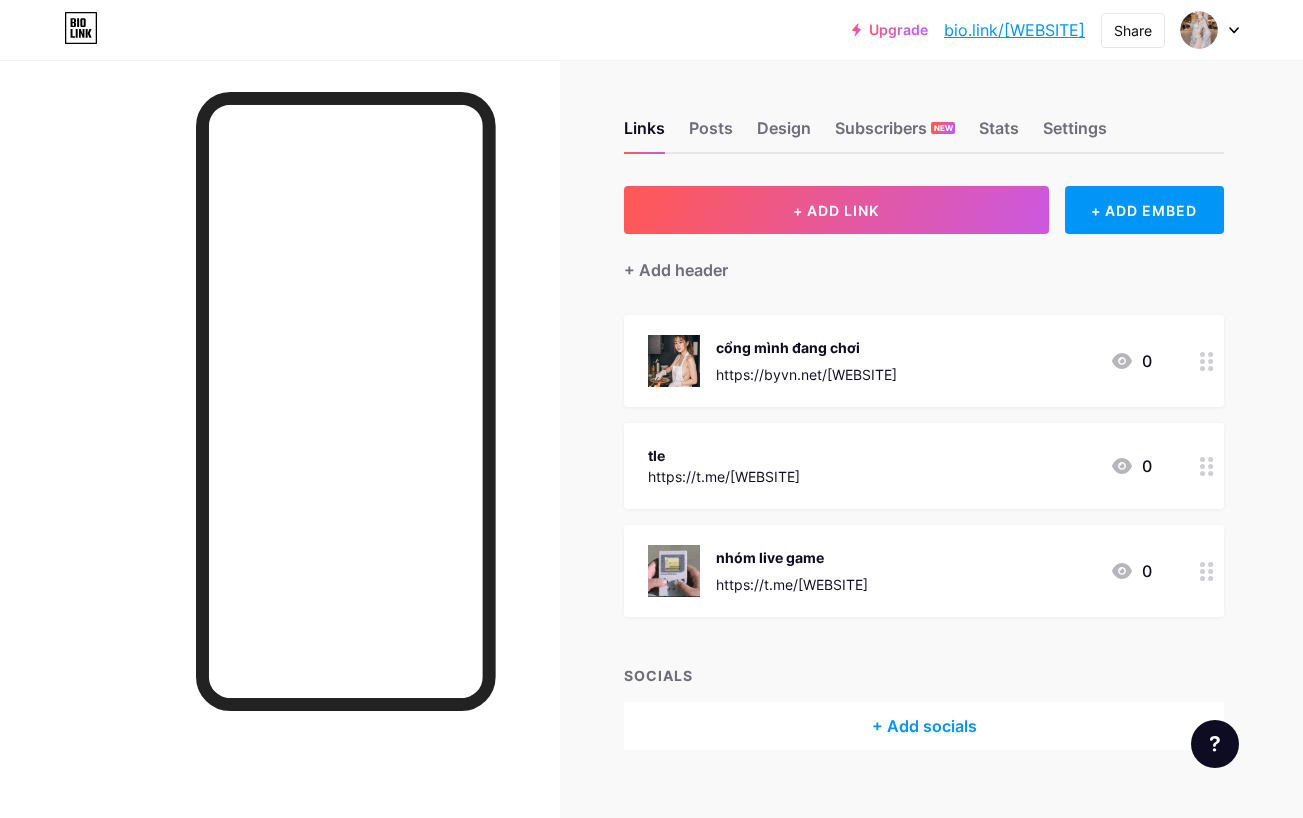 click on "Links
Posts
Design
Subscribers
NEW
Stats
Settings       + ADD LINK     + ADD EMBED
+ Add header
cổng mình đang chơi
https://byvn.net/[WEBSITE]
0
tle
https://t.me/[WEBSITE]
0
nhóm live game
https://t.me/[WEBSITE]
0
SOCIALS     + Add socials                       Feature requests             Help center         Contact support" at bounding box center (654, 455) 